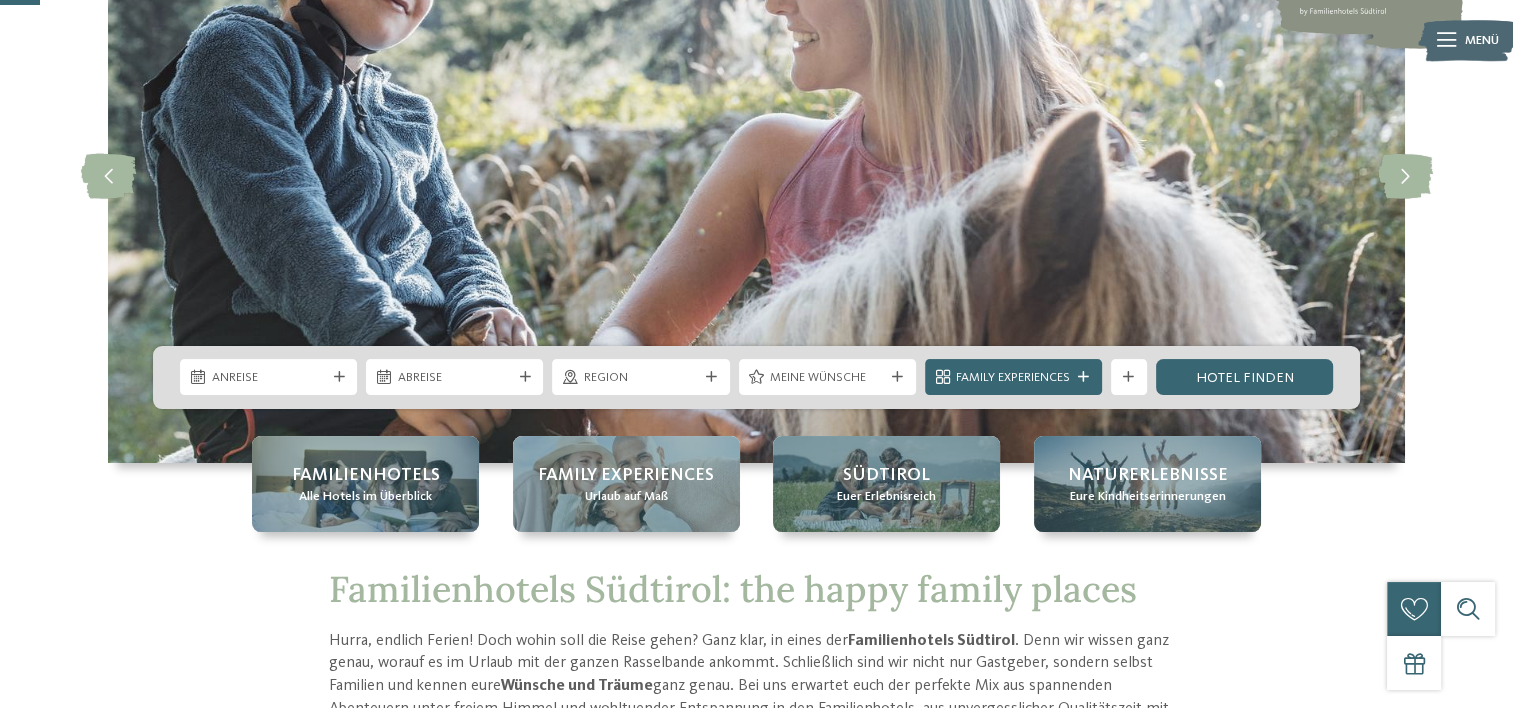 scroll, scrollTop: 0, scrollLeft: 0, axis: both 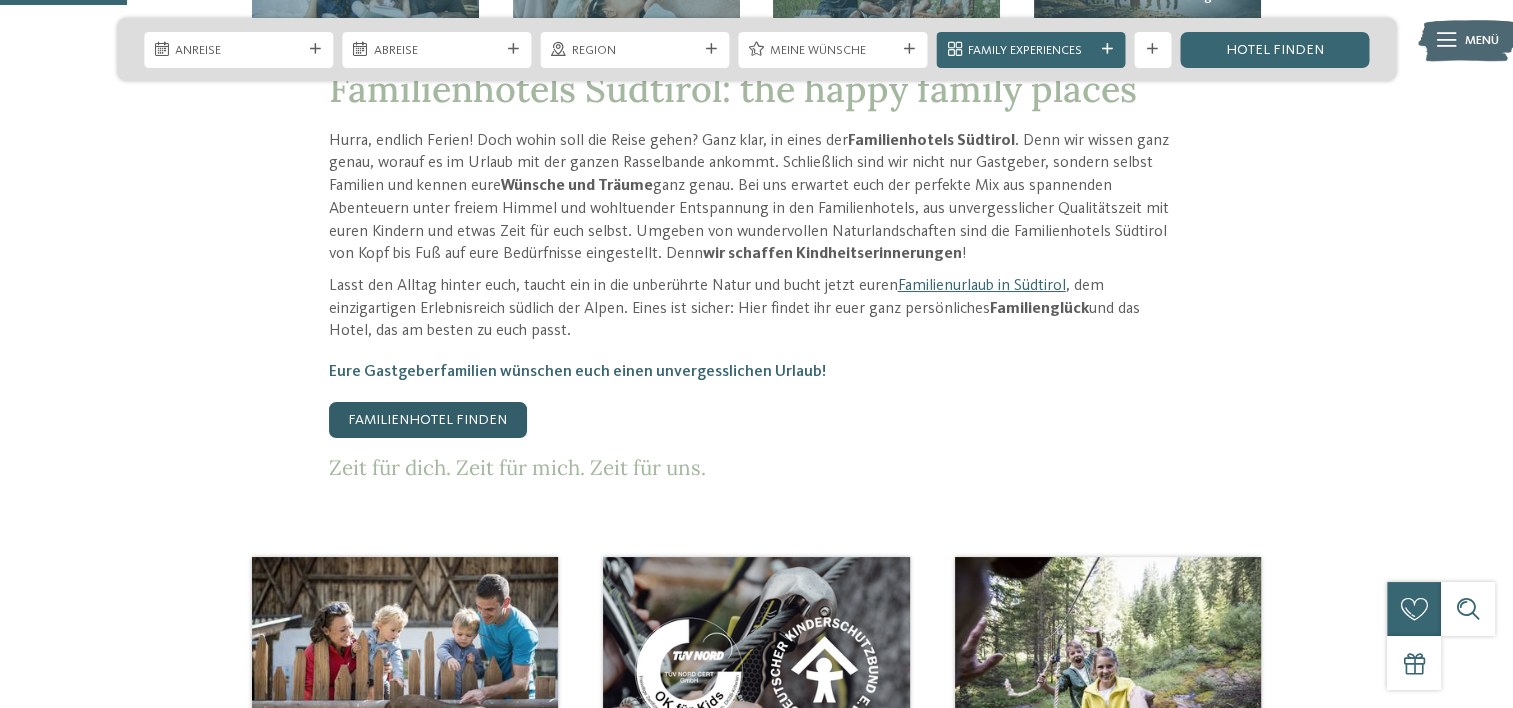 click on "Familienhotel finden" at bounding box center [428, 420] 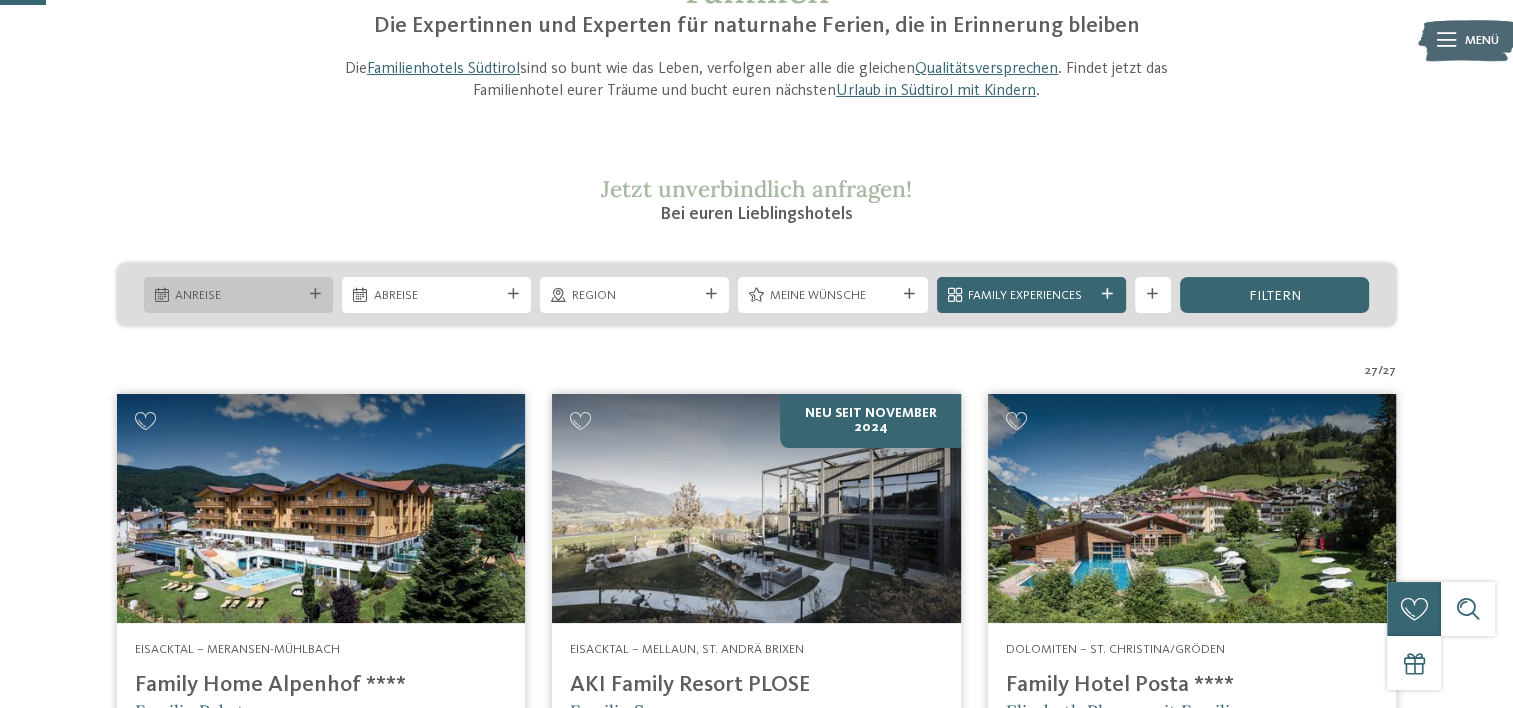 scroll, scrollTop: 200, scrollLeft: 0, axis: vertical 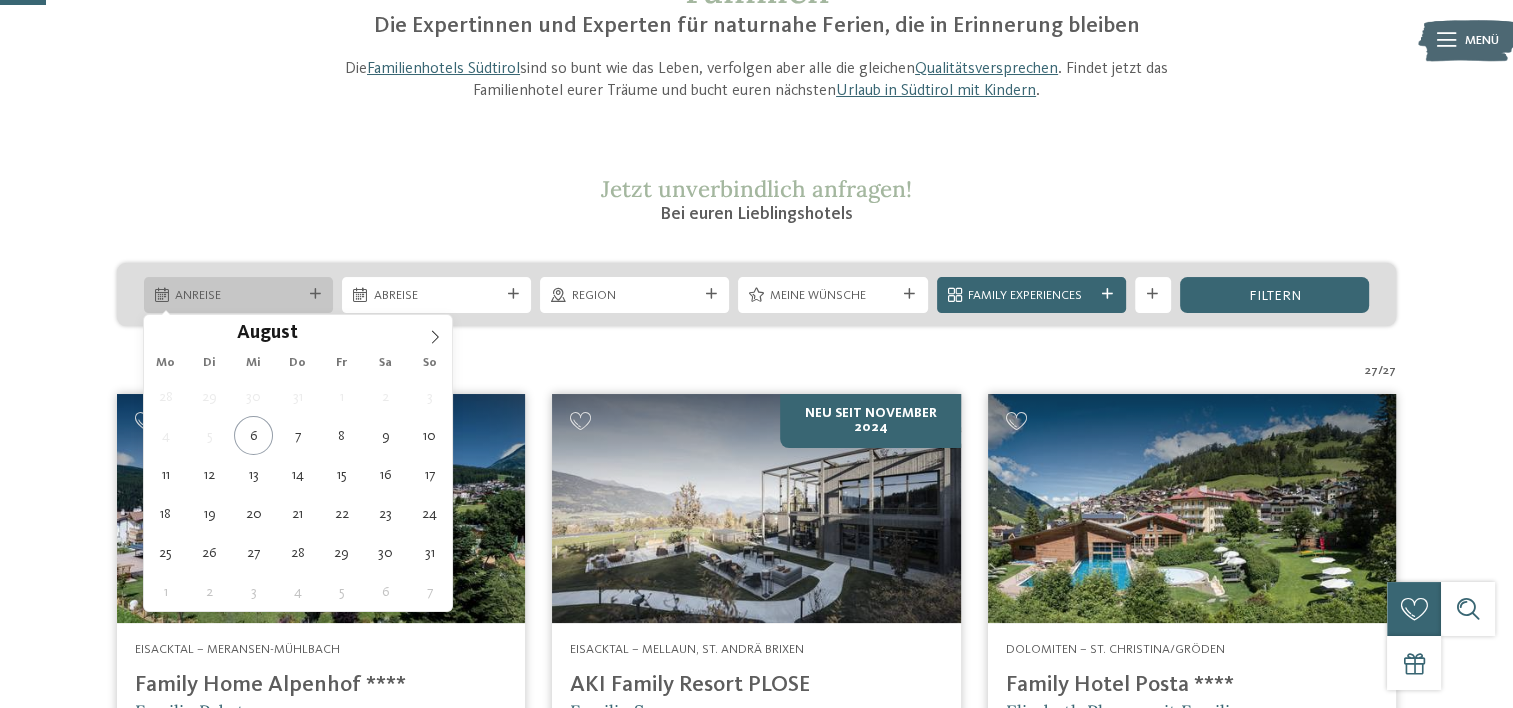 click on "Anreise" at bounding box center (238, 295) 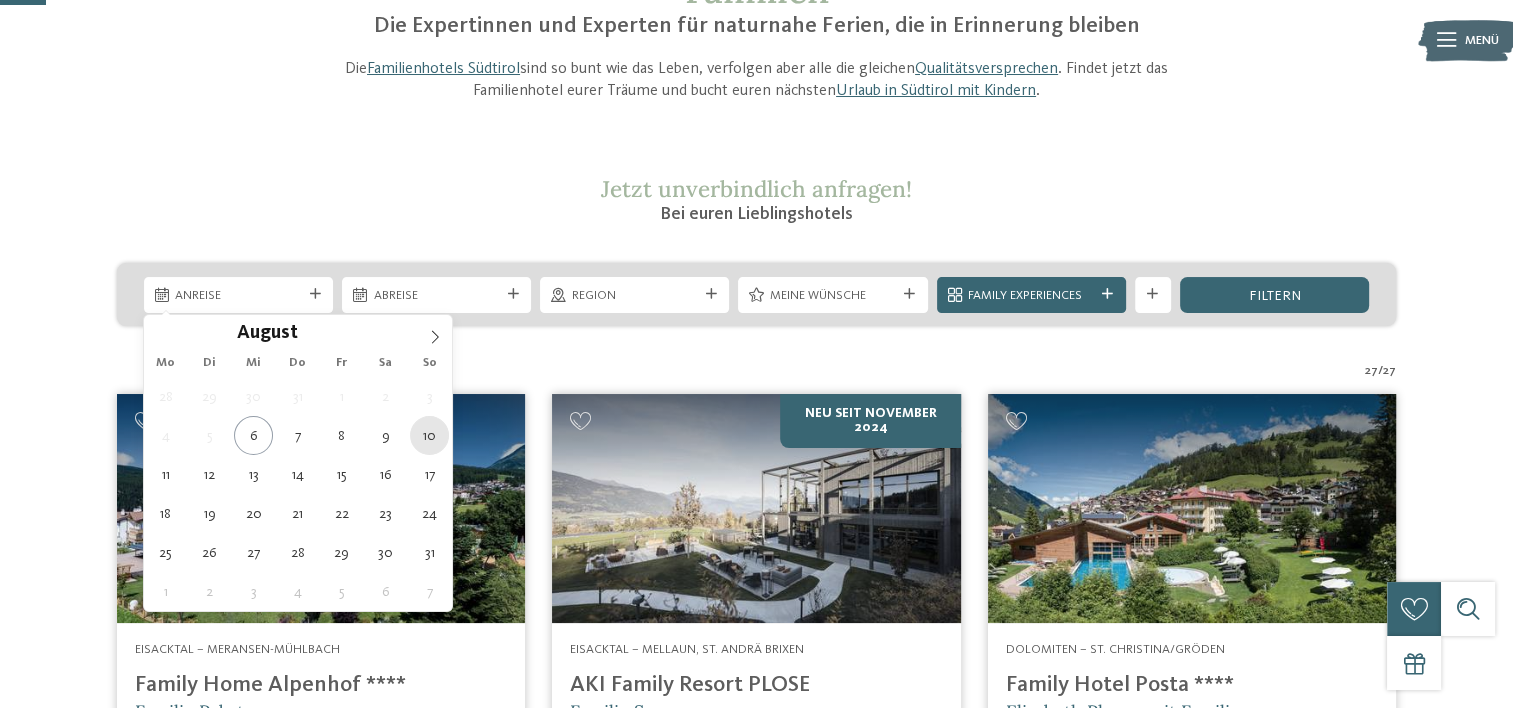 type on "10.08.2025" 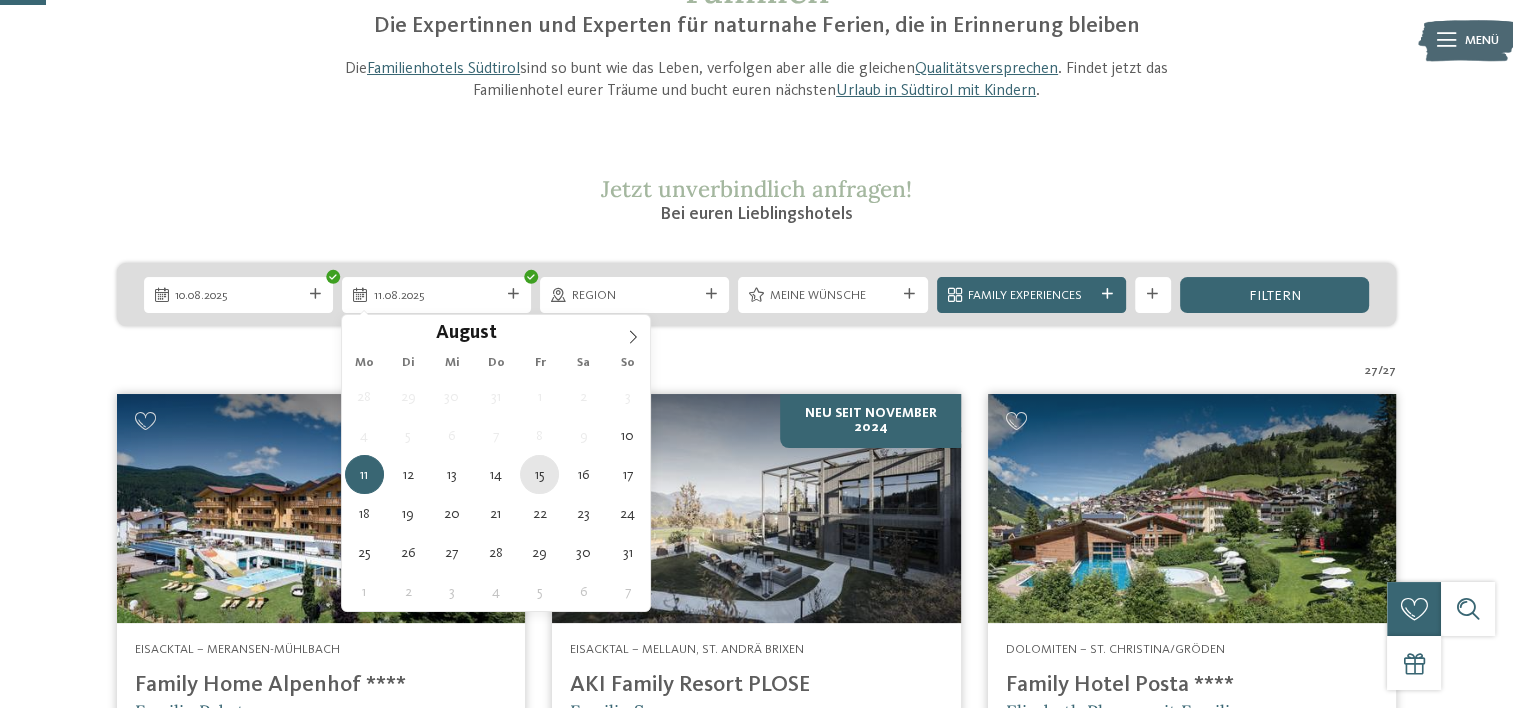 type on "15.08.2025" 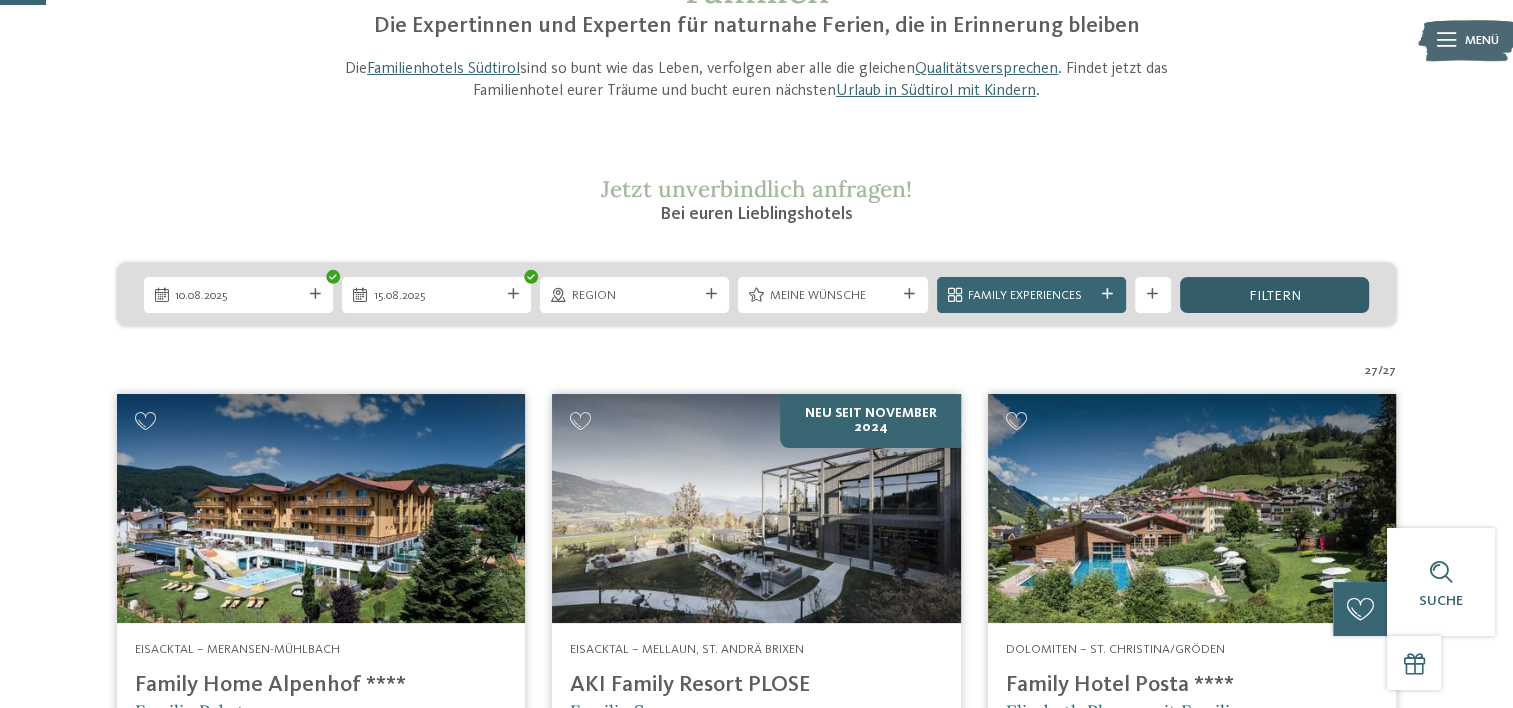 click on "filtern" at bounding box center [1274, 296] 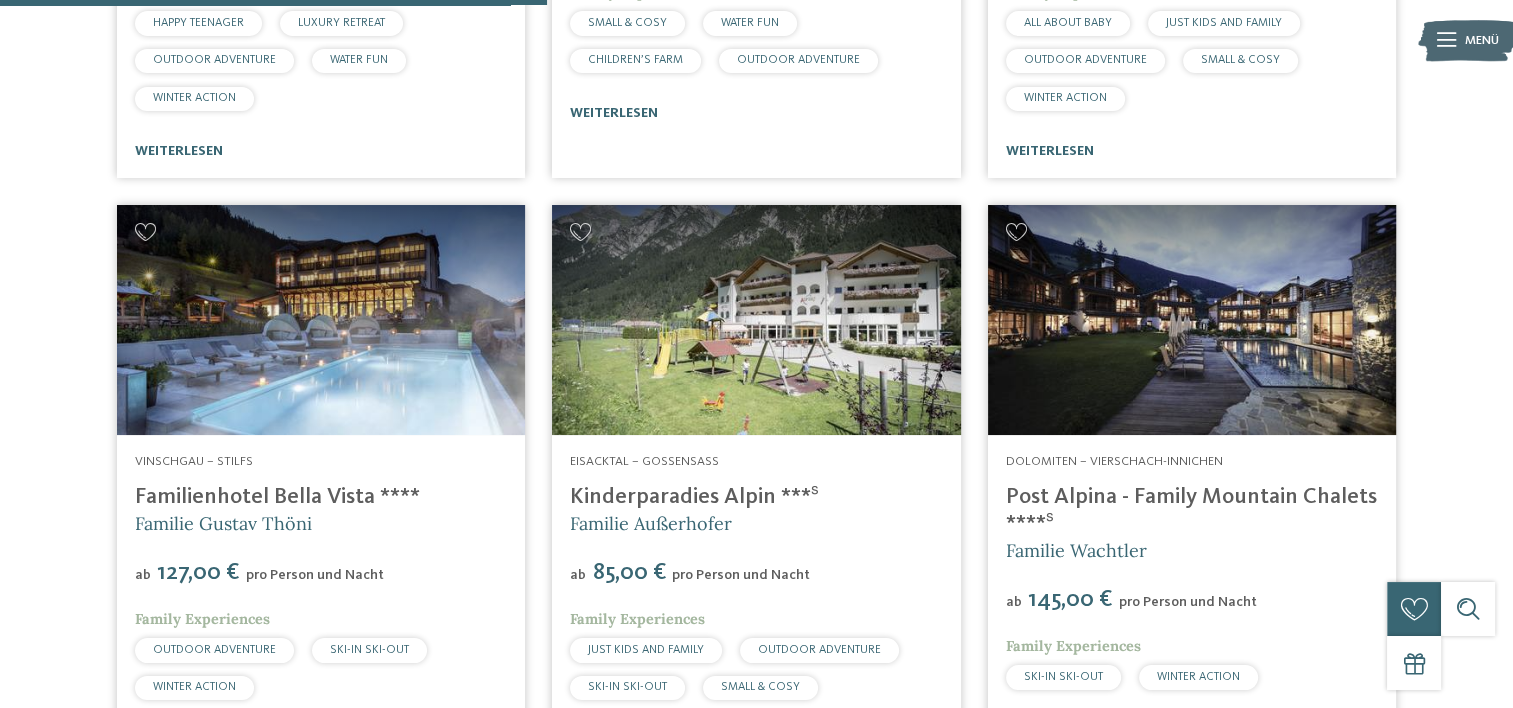 scroll, scrollTop: 2479, scrollLeft: 0, axis: vertical 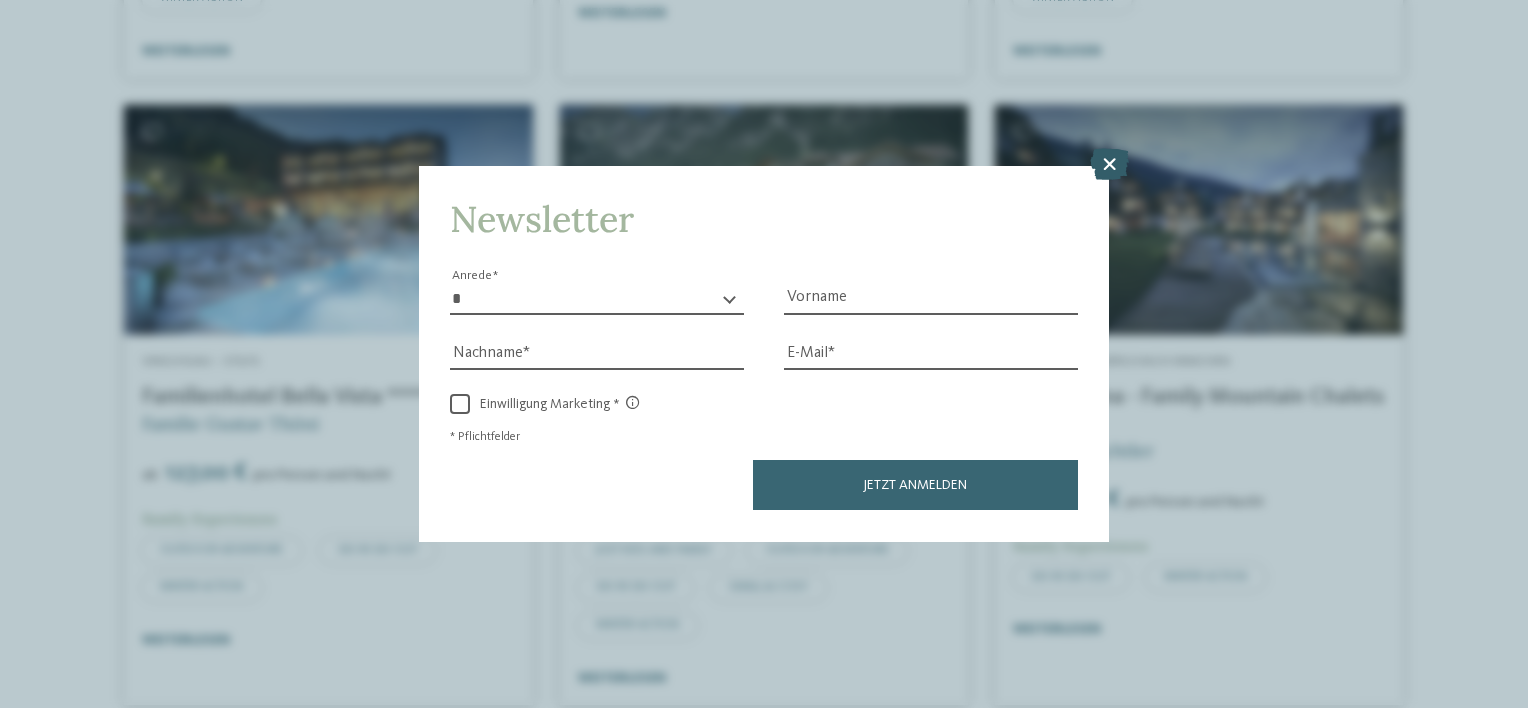 click at bounding box center [1109, 165] 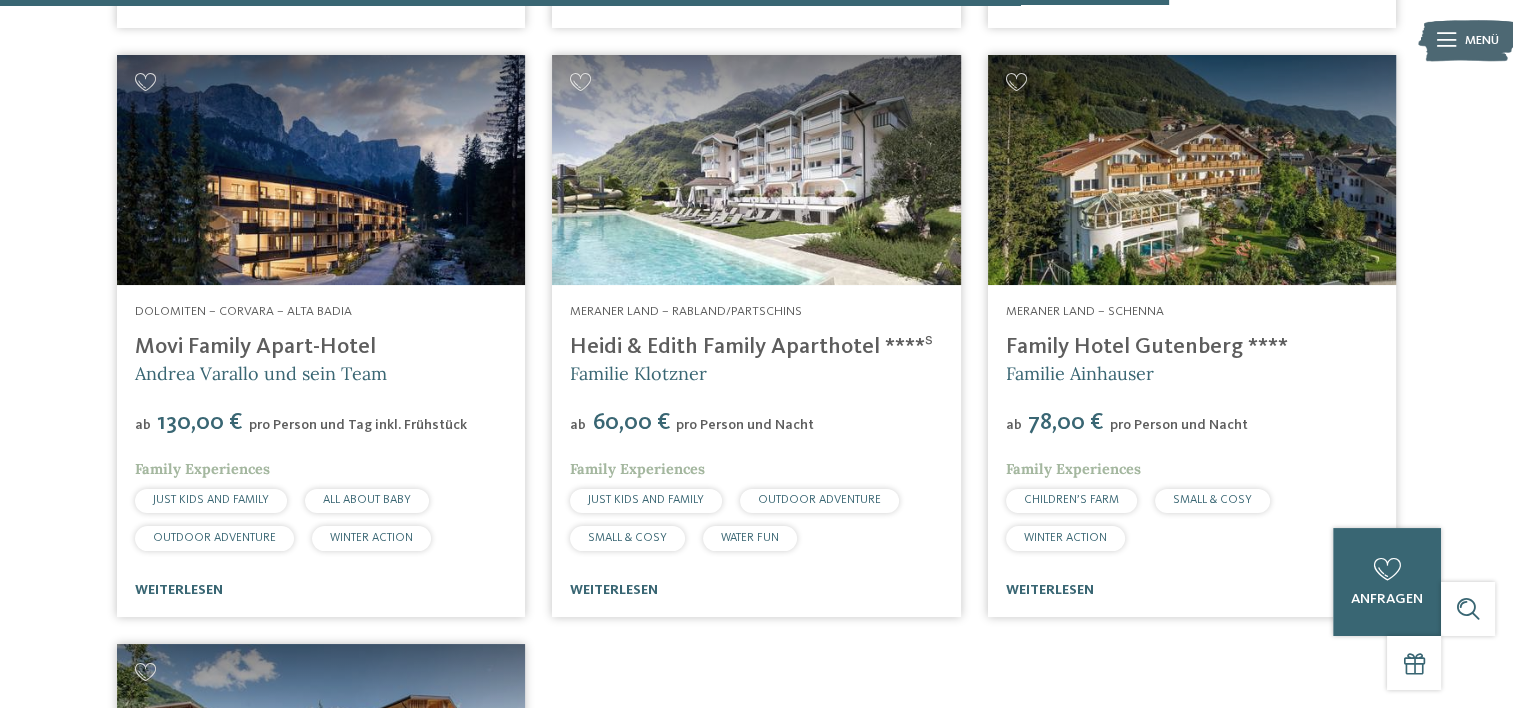 scroll, scrollTop: 5079, scrollLeft: 0, axis: vertical 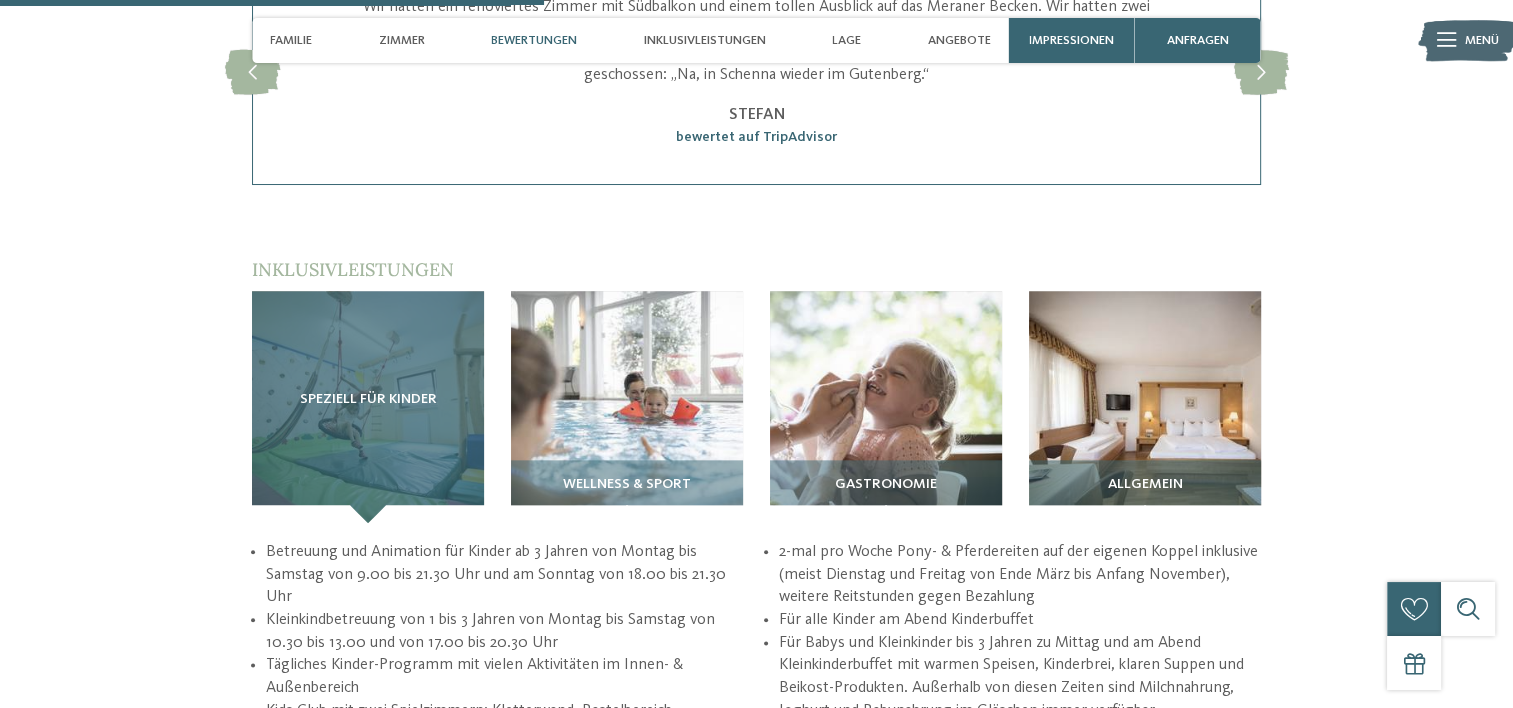click on "Speziell für Kinder" at bounding box center [368, 400] 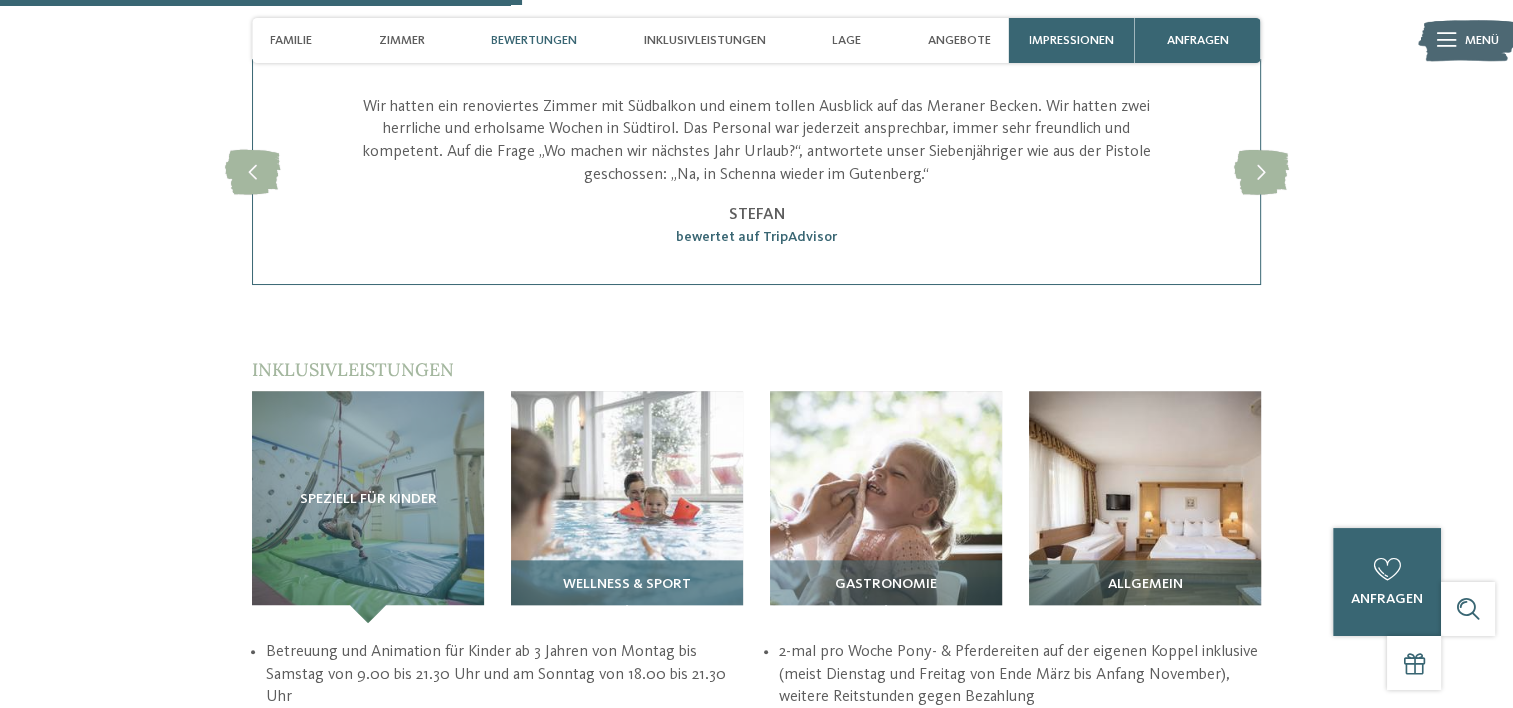 scroll, scrollTop: 2100, scrollLeft: 0, axis: vertical 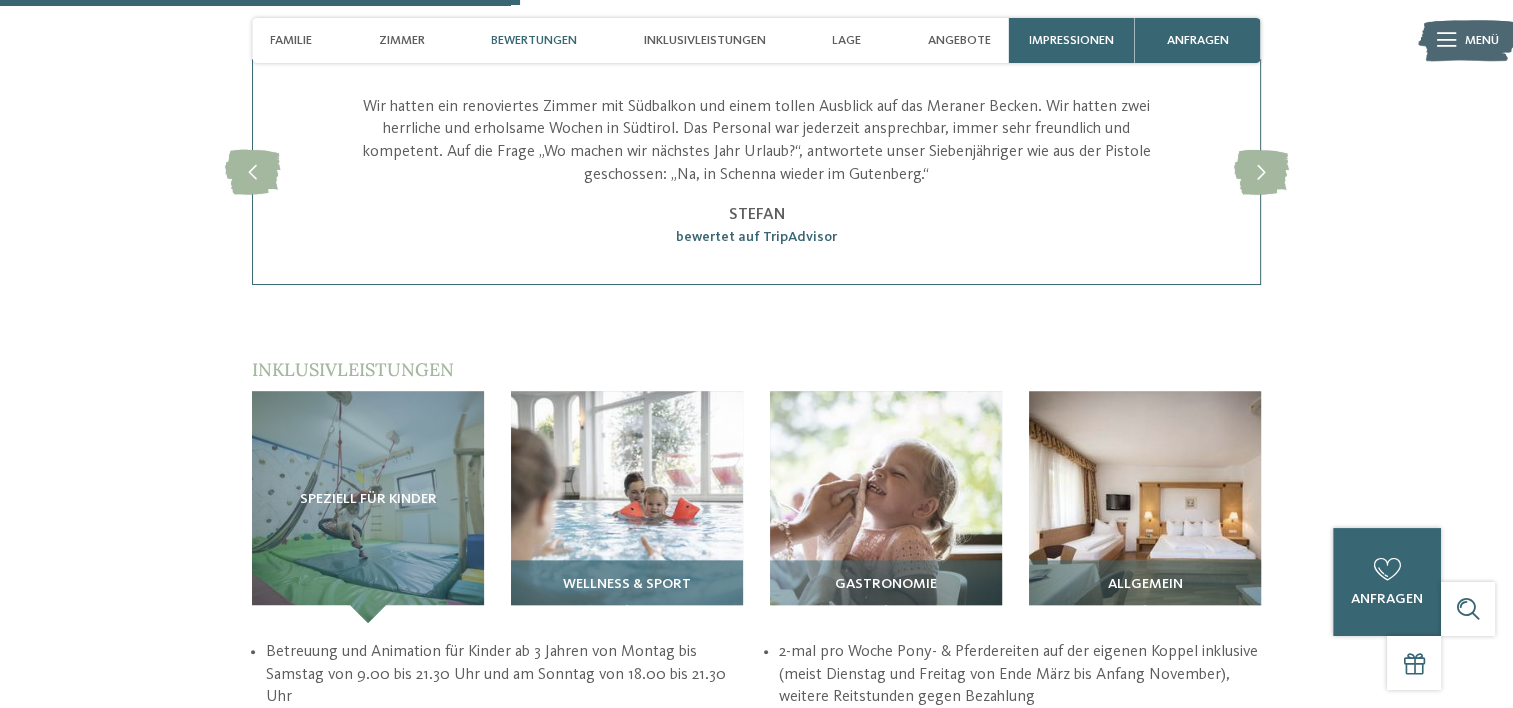 click at bounding box center [627, 507] 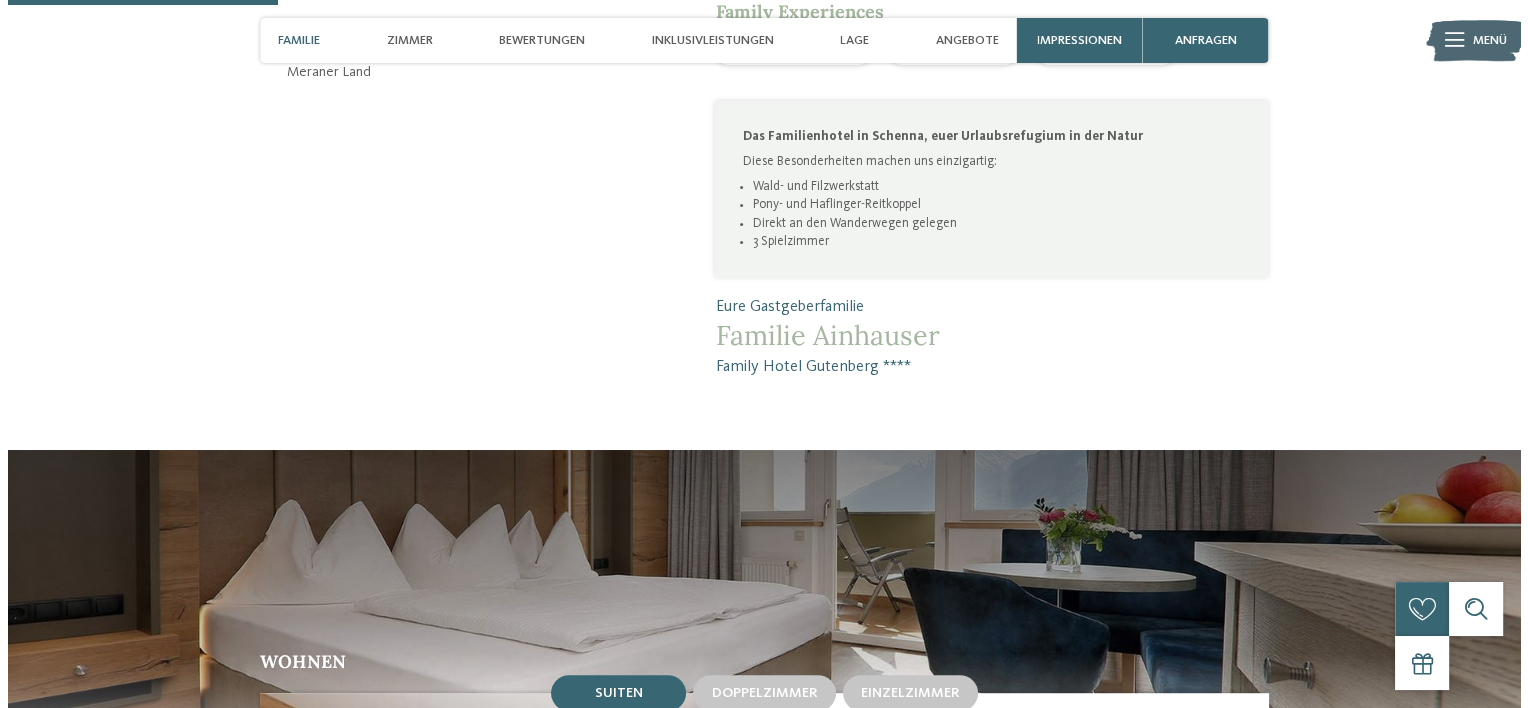 scroll, scrollTop: 1000, scrollLeft: 0, axis: vertical 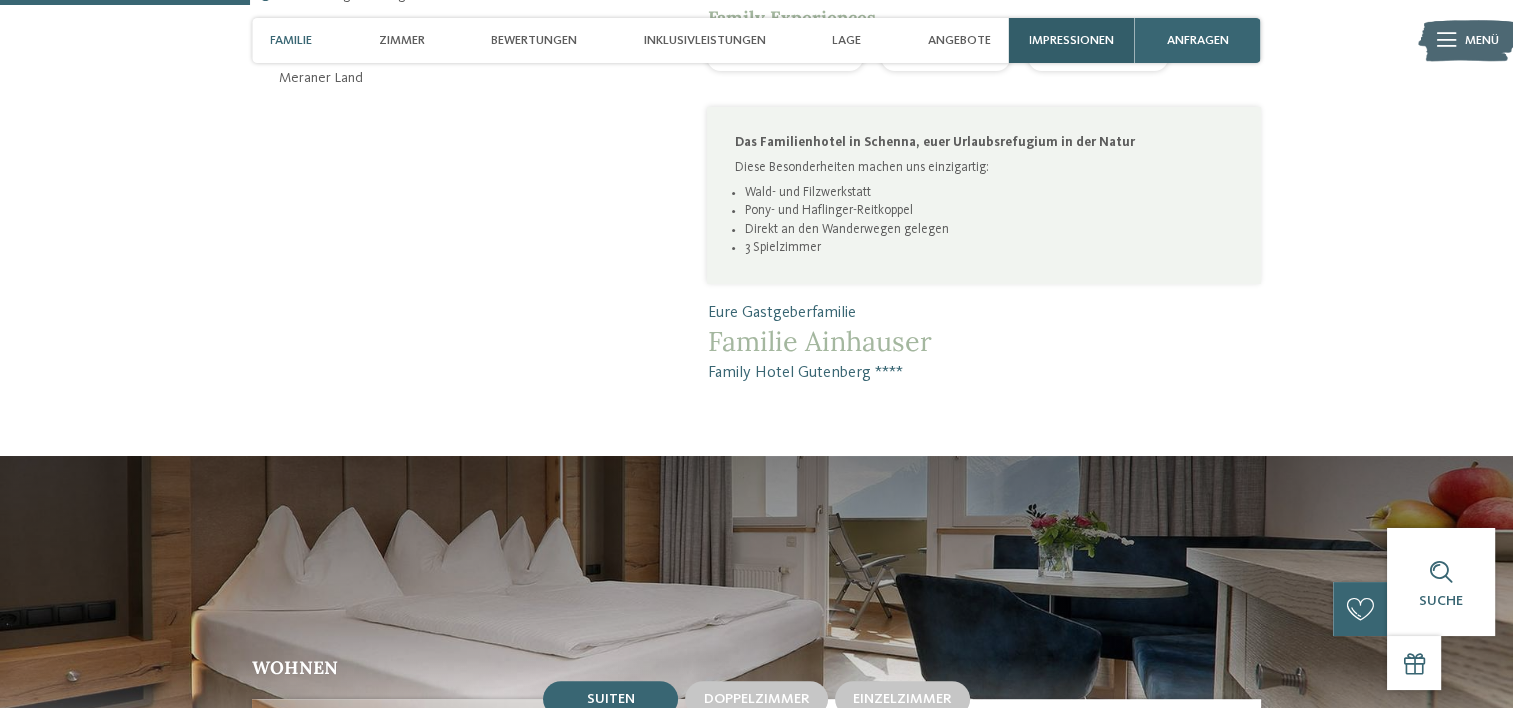 click on "Impressionen" at bounding box center (1071, 40) 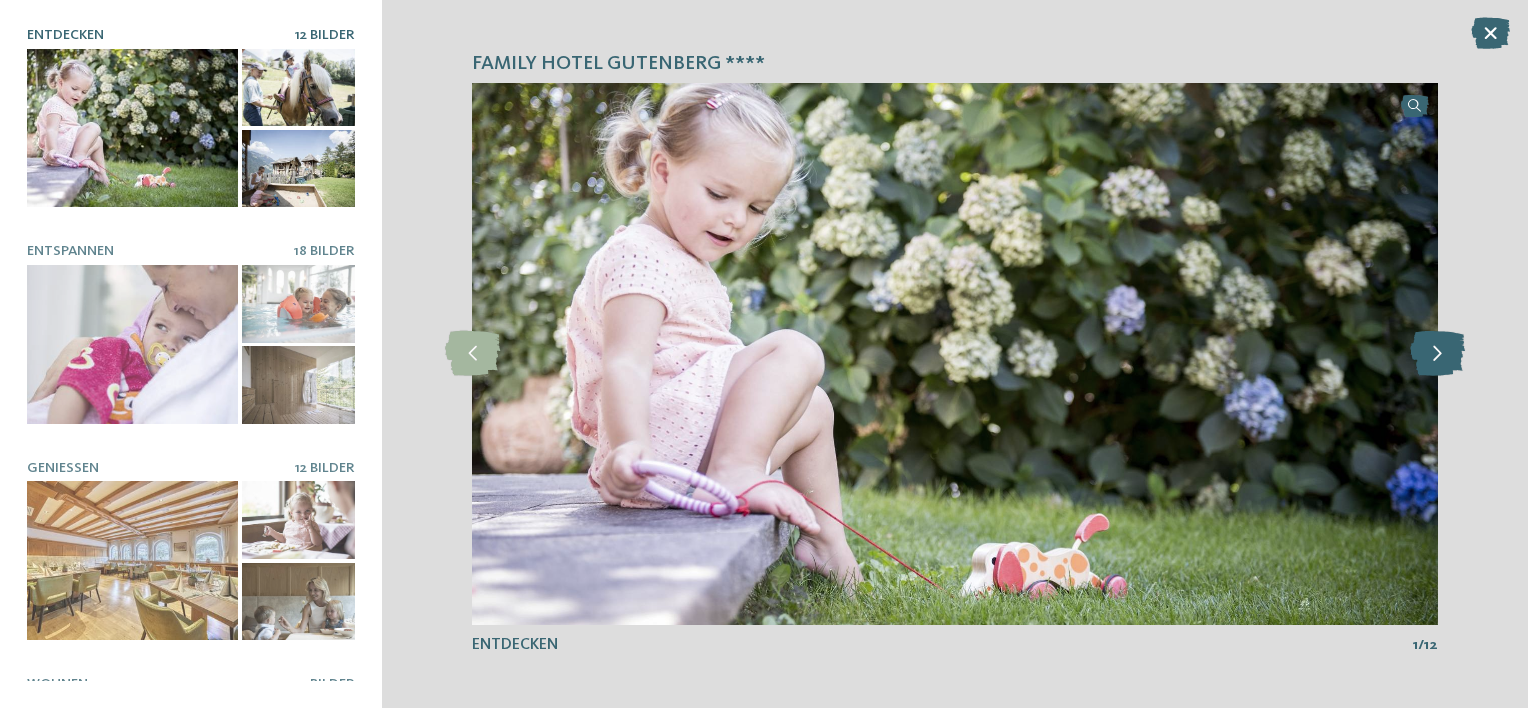 click at bounding box center [1437, 353] 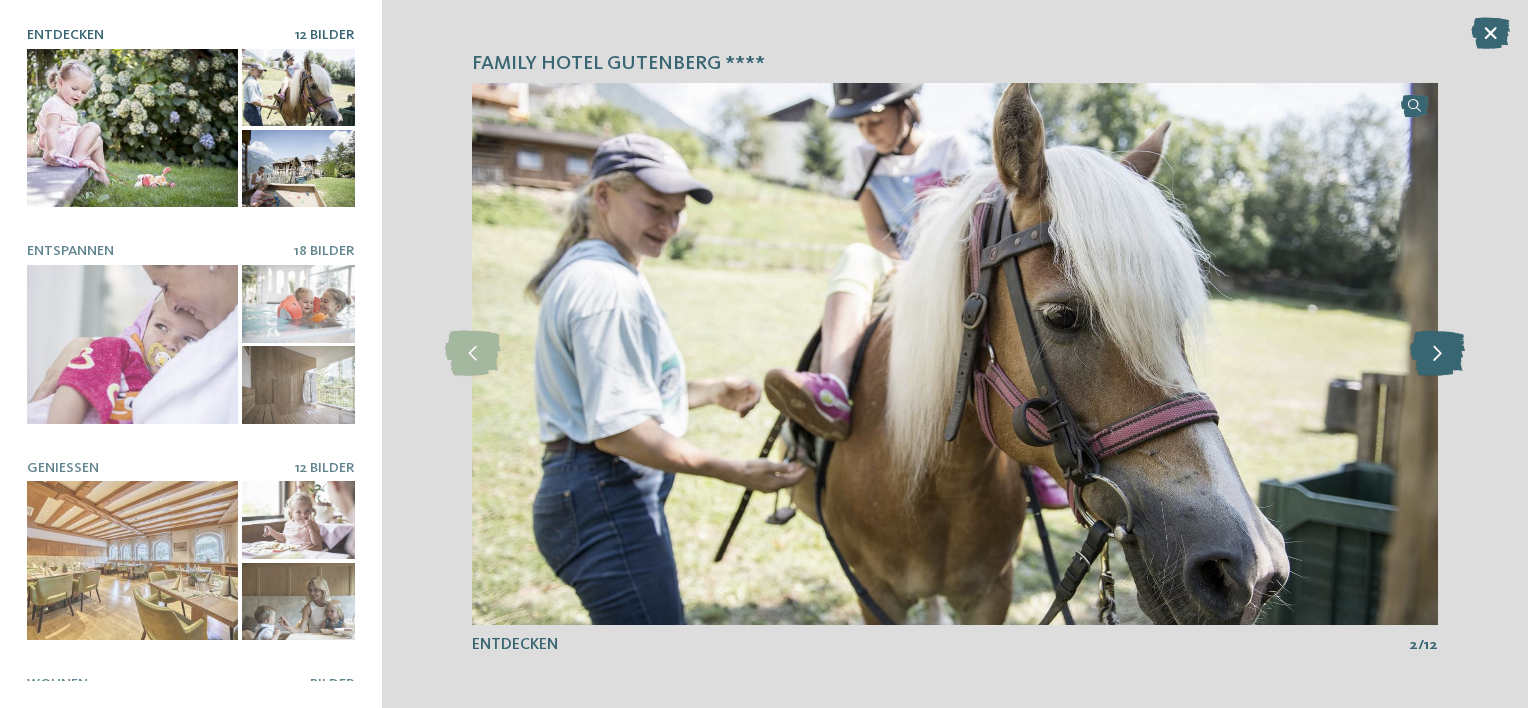 click at bounding box center (1437, 353) 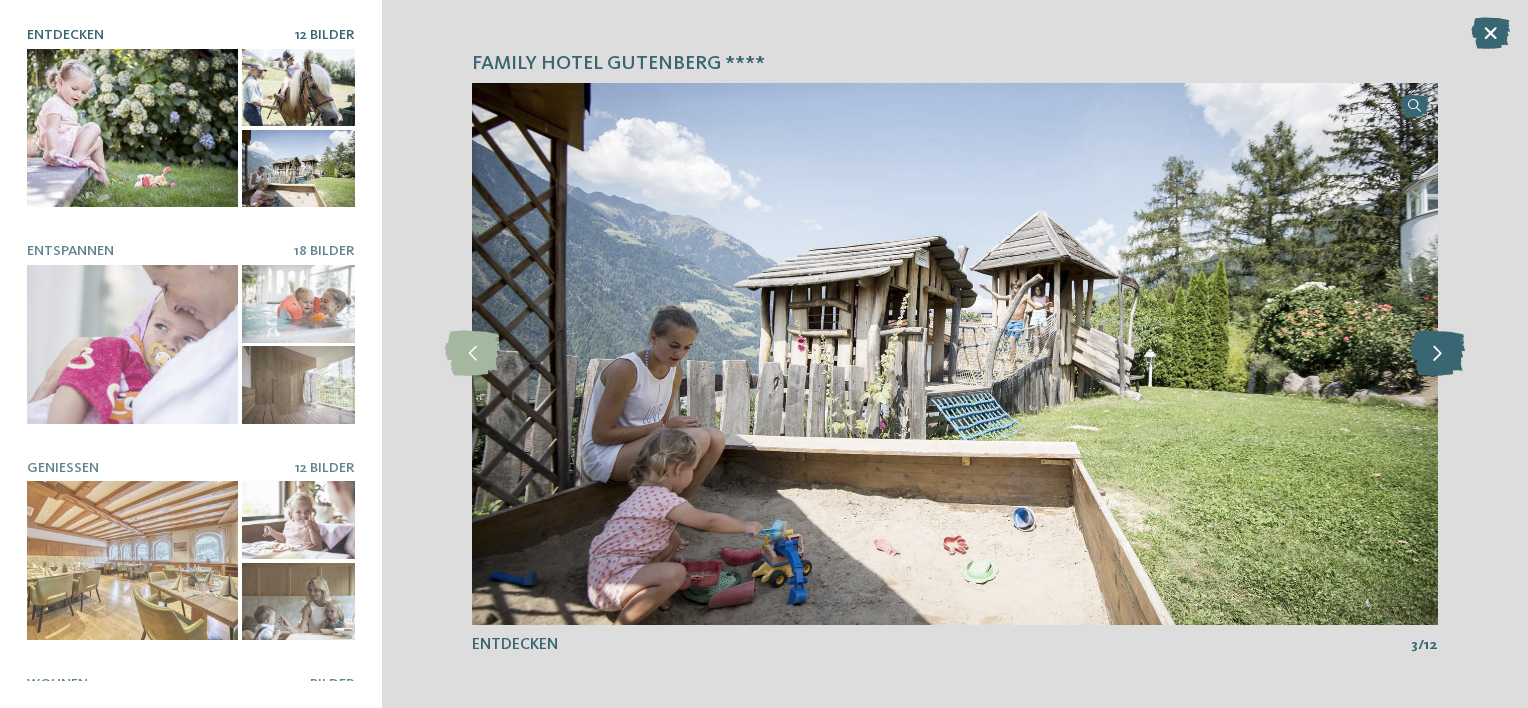 click at bounding box center (1437, 353) 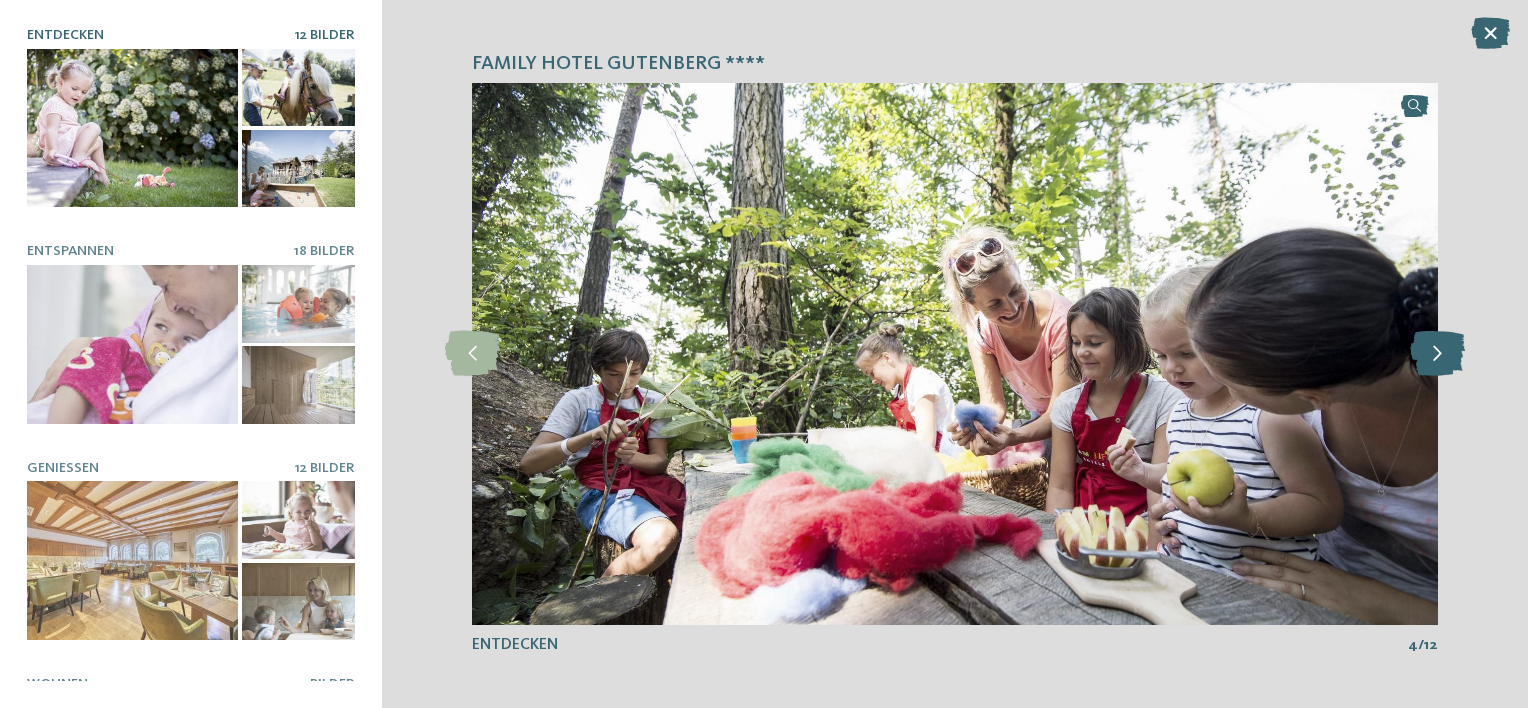 click at bounding box center [1437, 353] 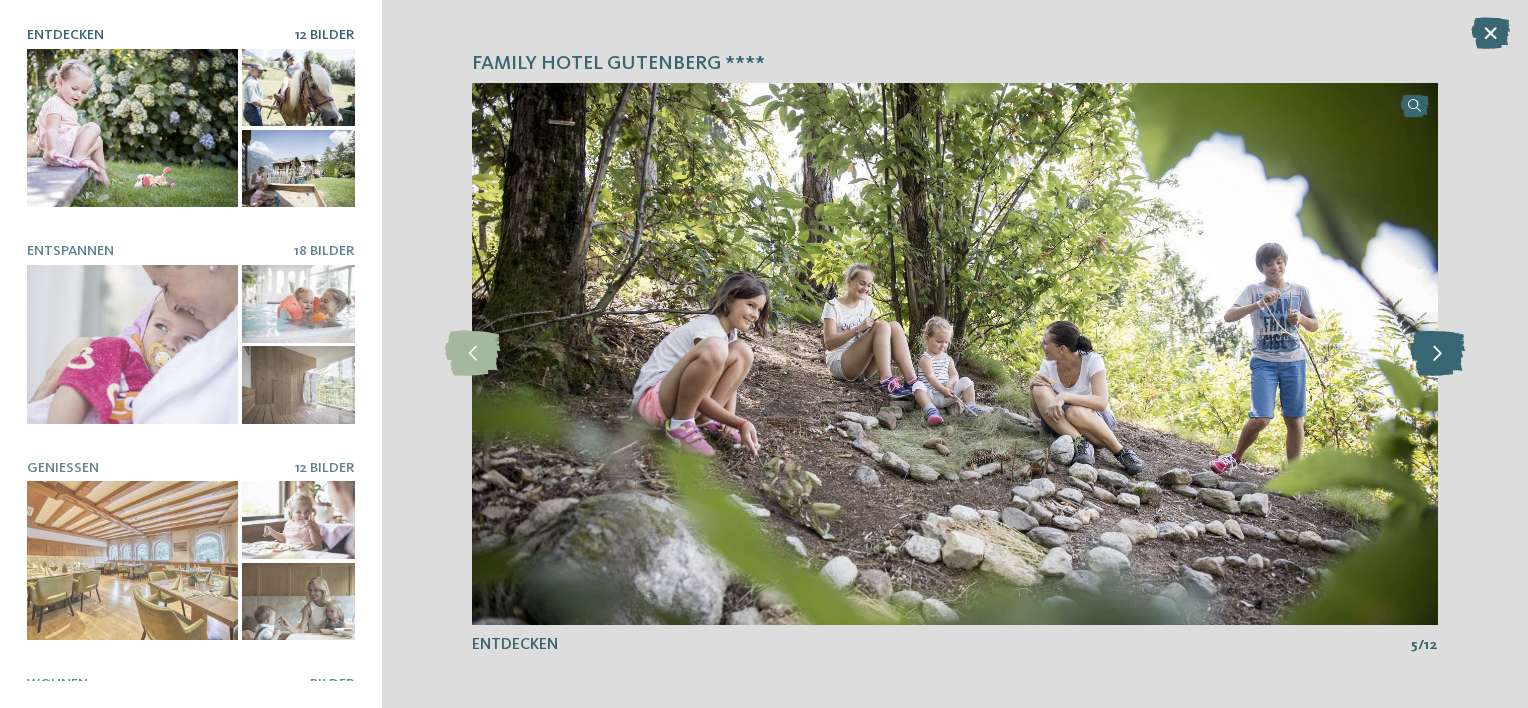 click at bounding box center [1437, 353] 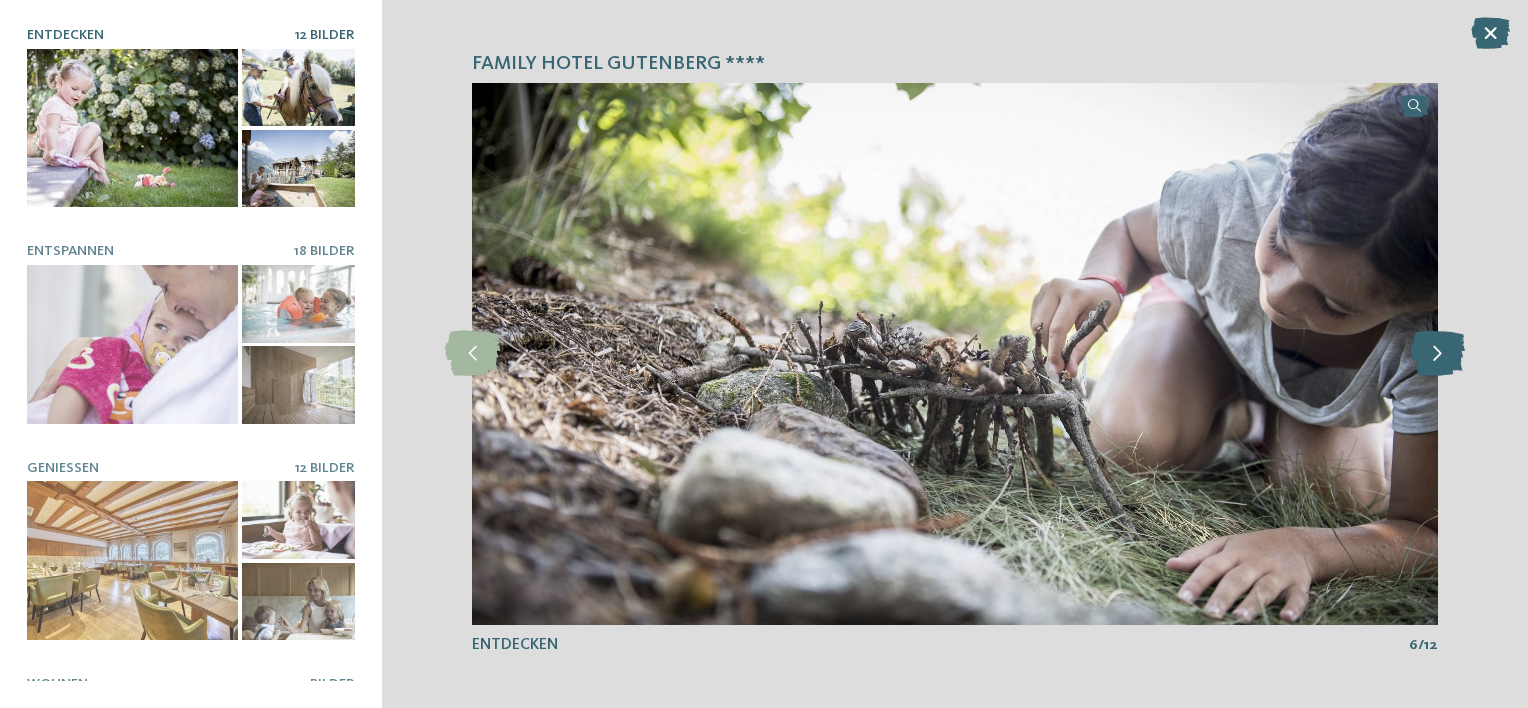 click at bounding box center (1437, 353) 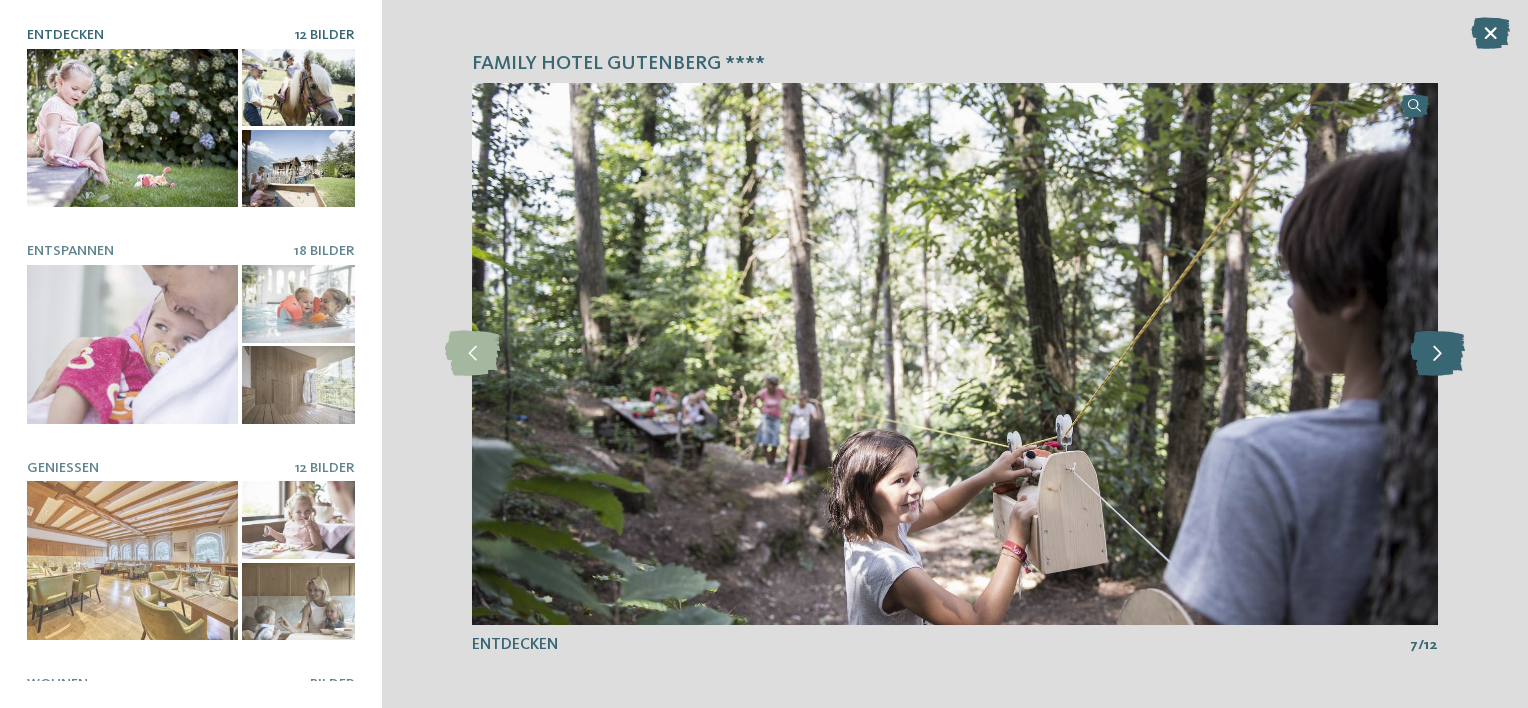 click at bounding box center [1437, 353] 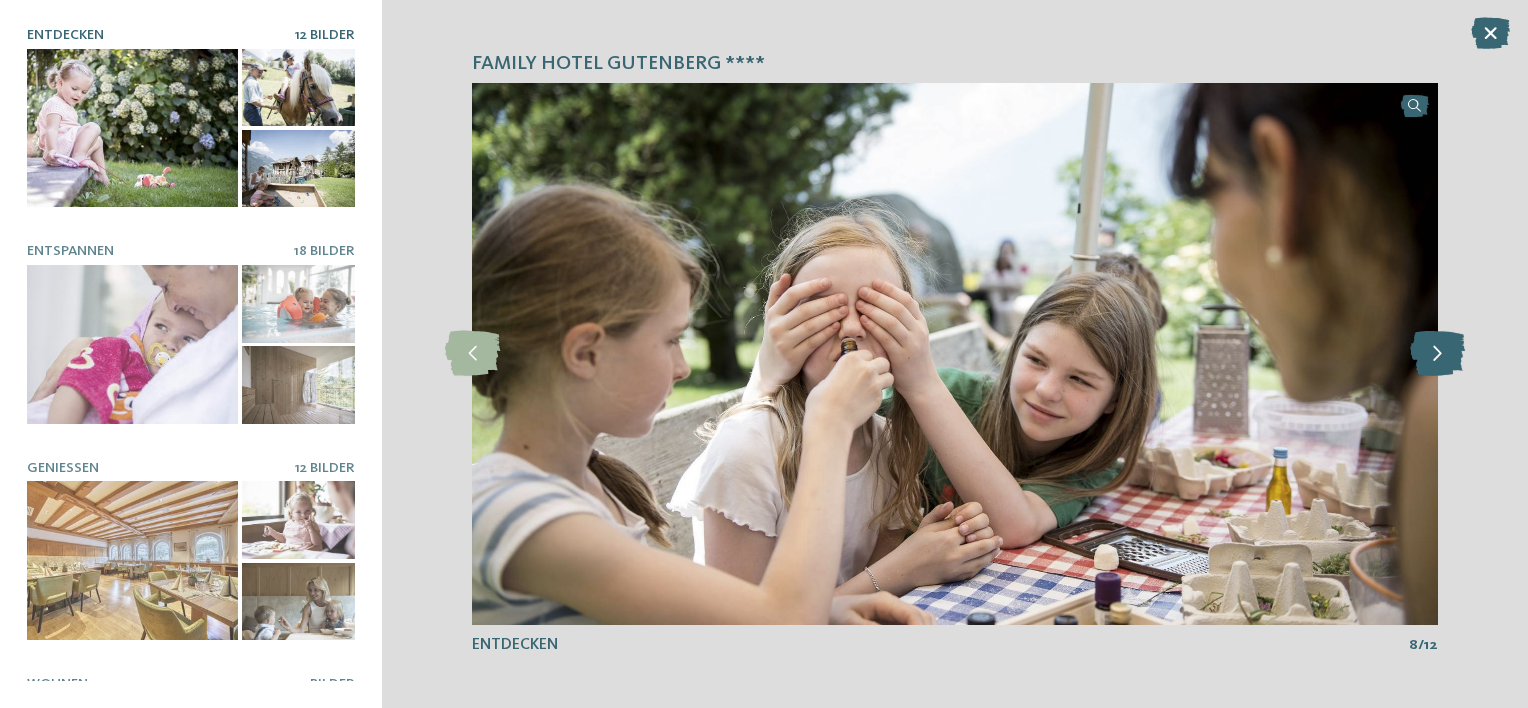 click at bounding box center (1437, 353) 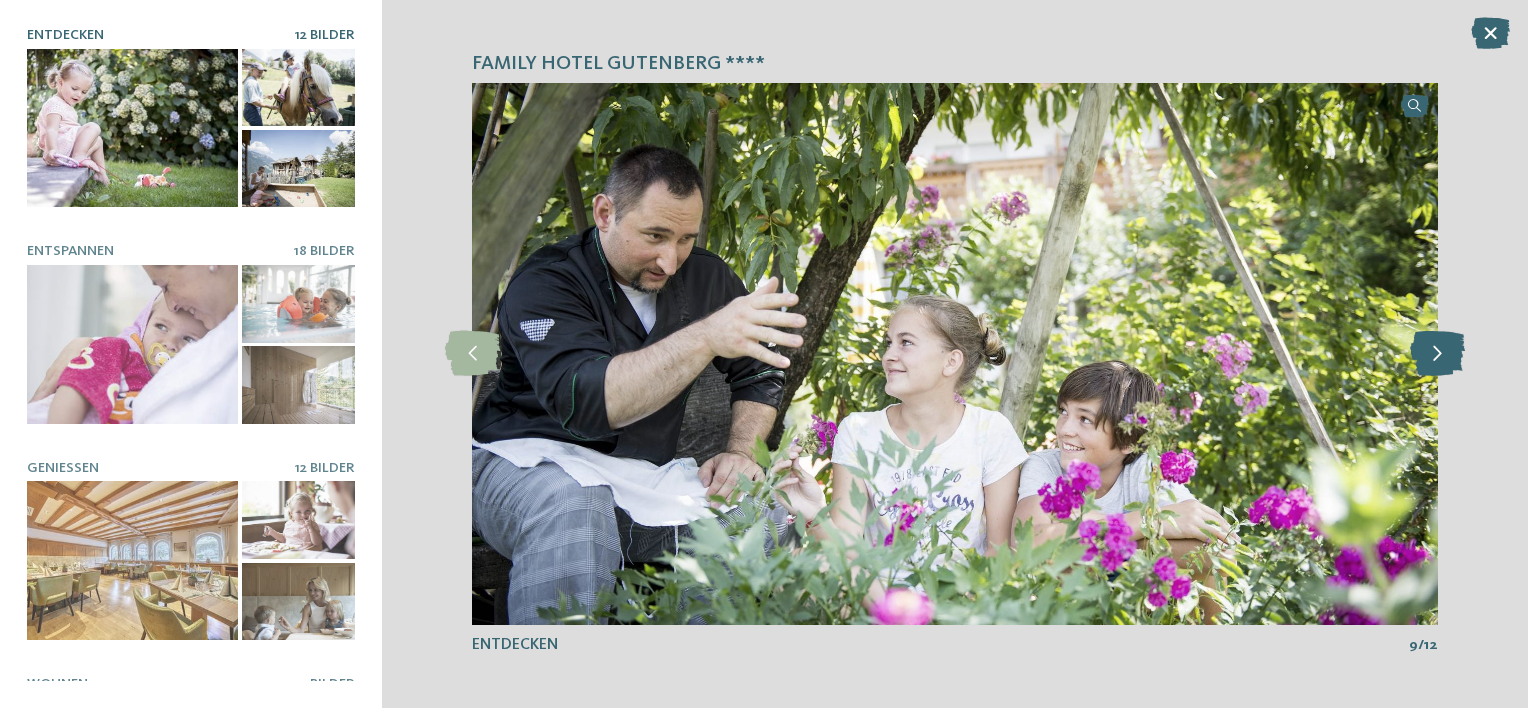 click at bounding box center [1437, 353] 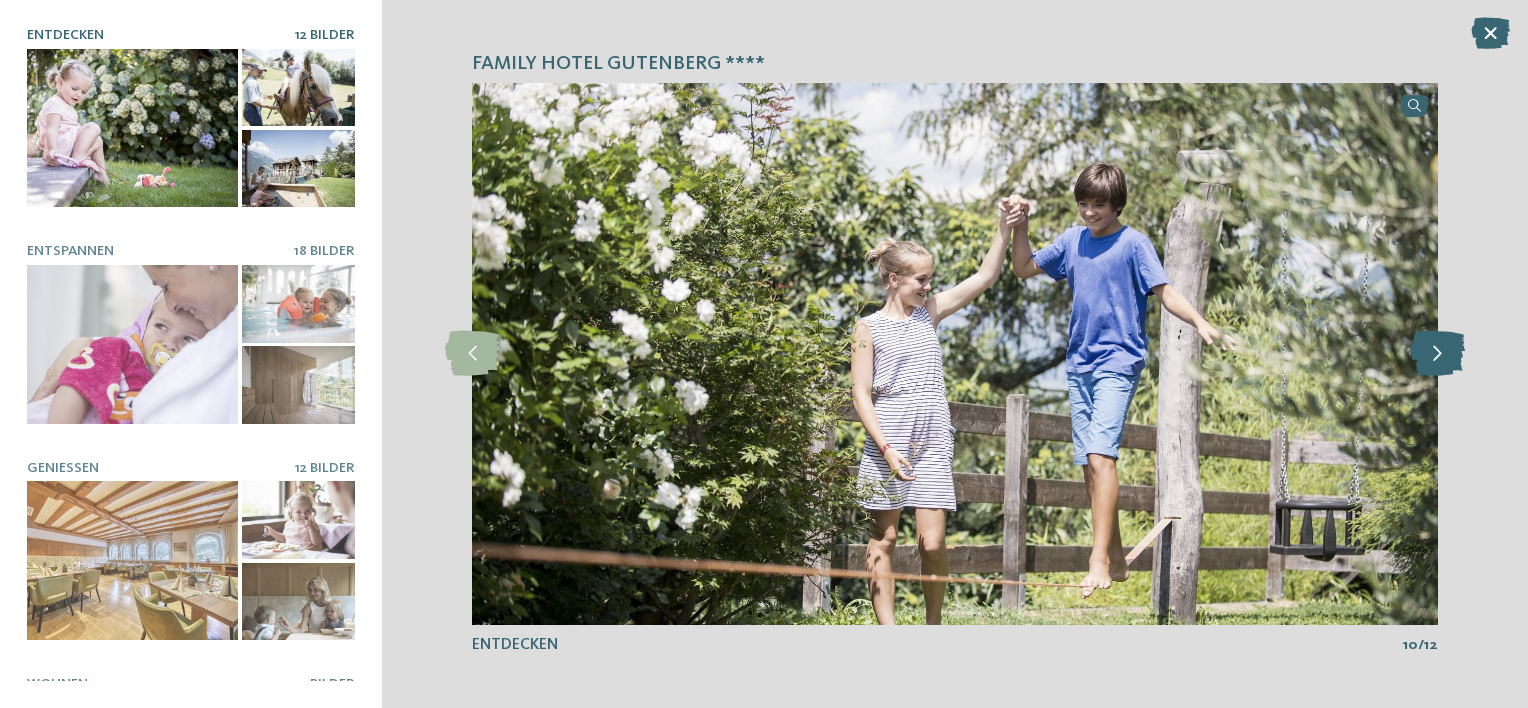 click at bounding box center (1437, 353) 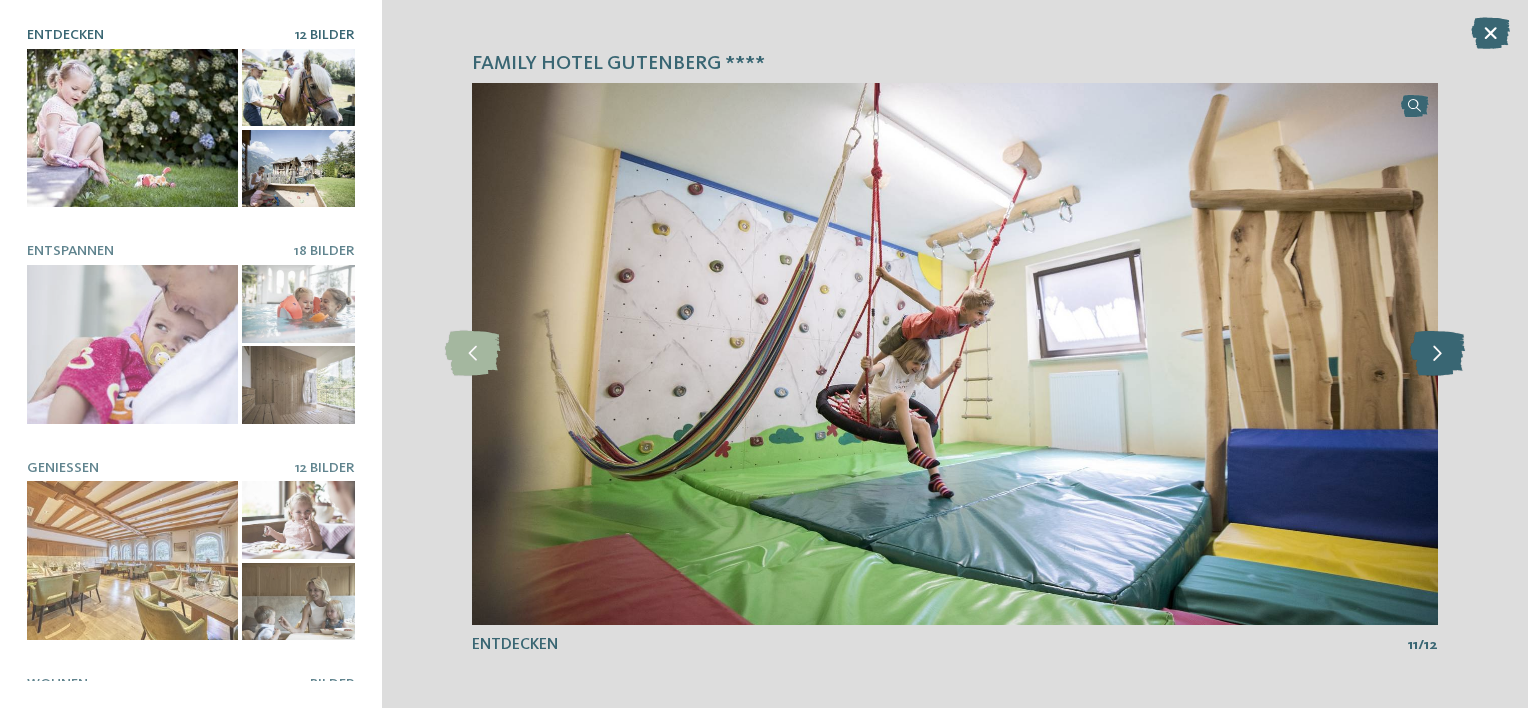 click at bounding box center (1437, 353) 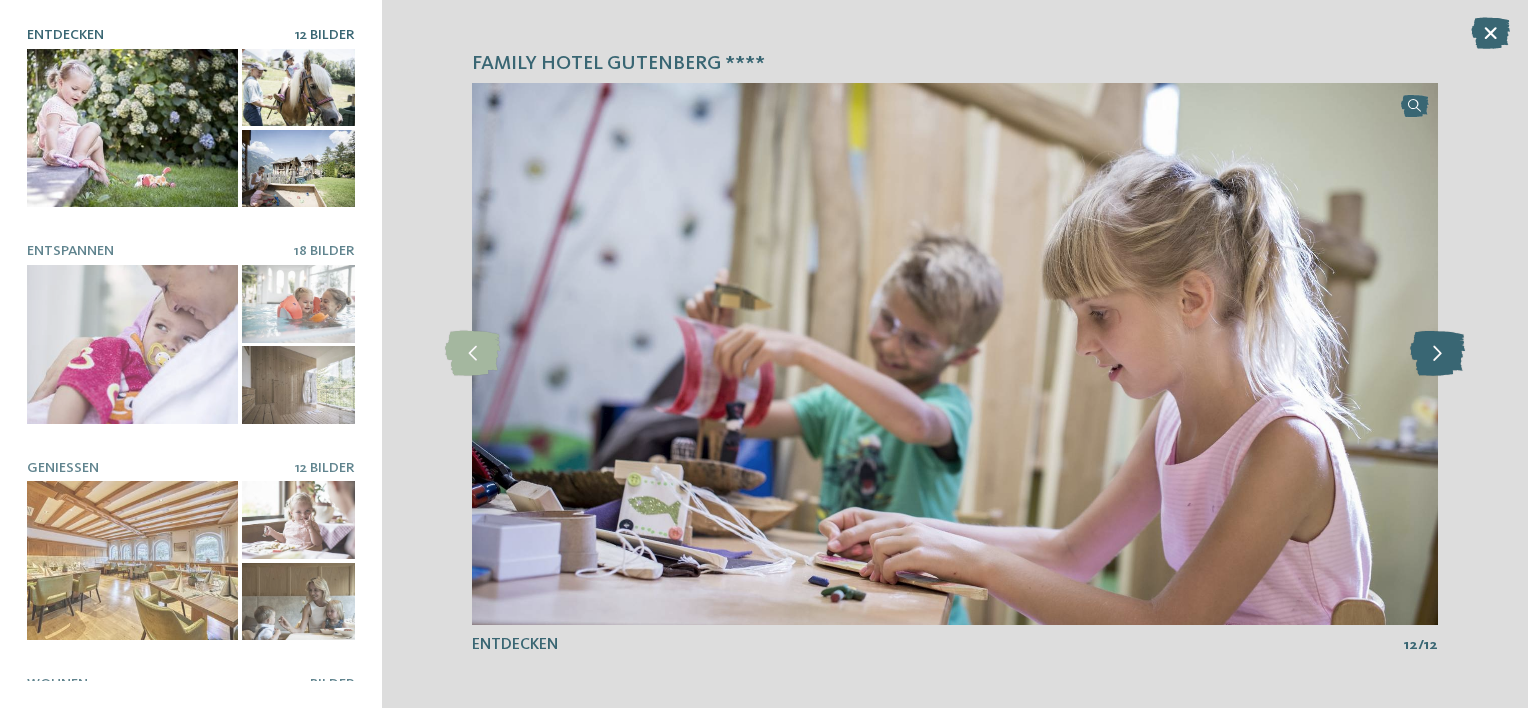 click at bounding box center [1437, 353] 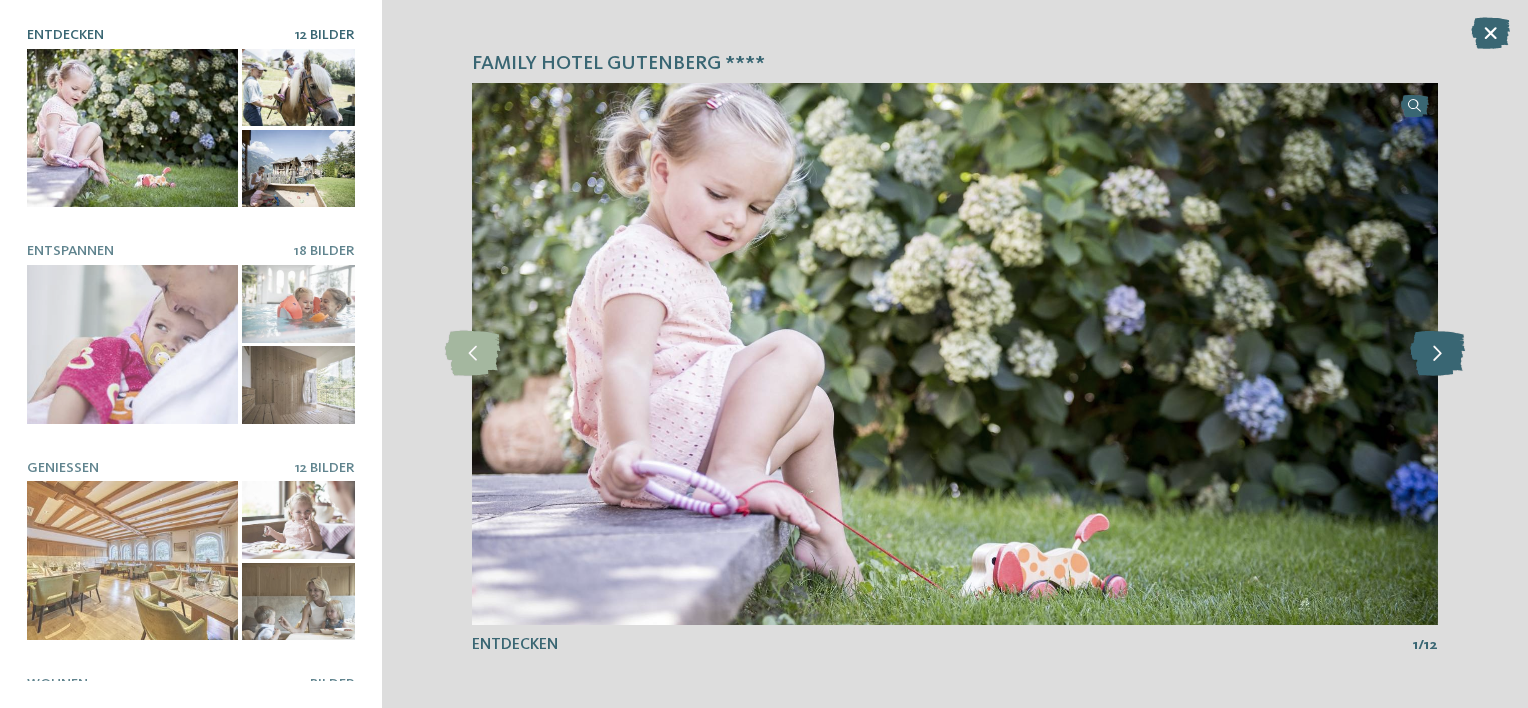 click at bounding box center (1437, 353) 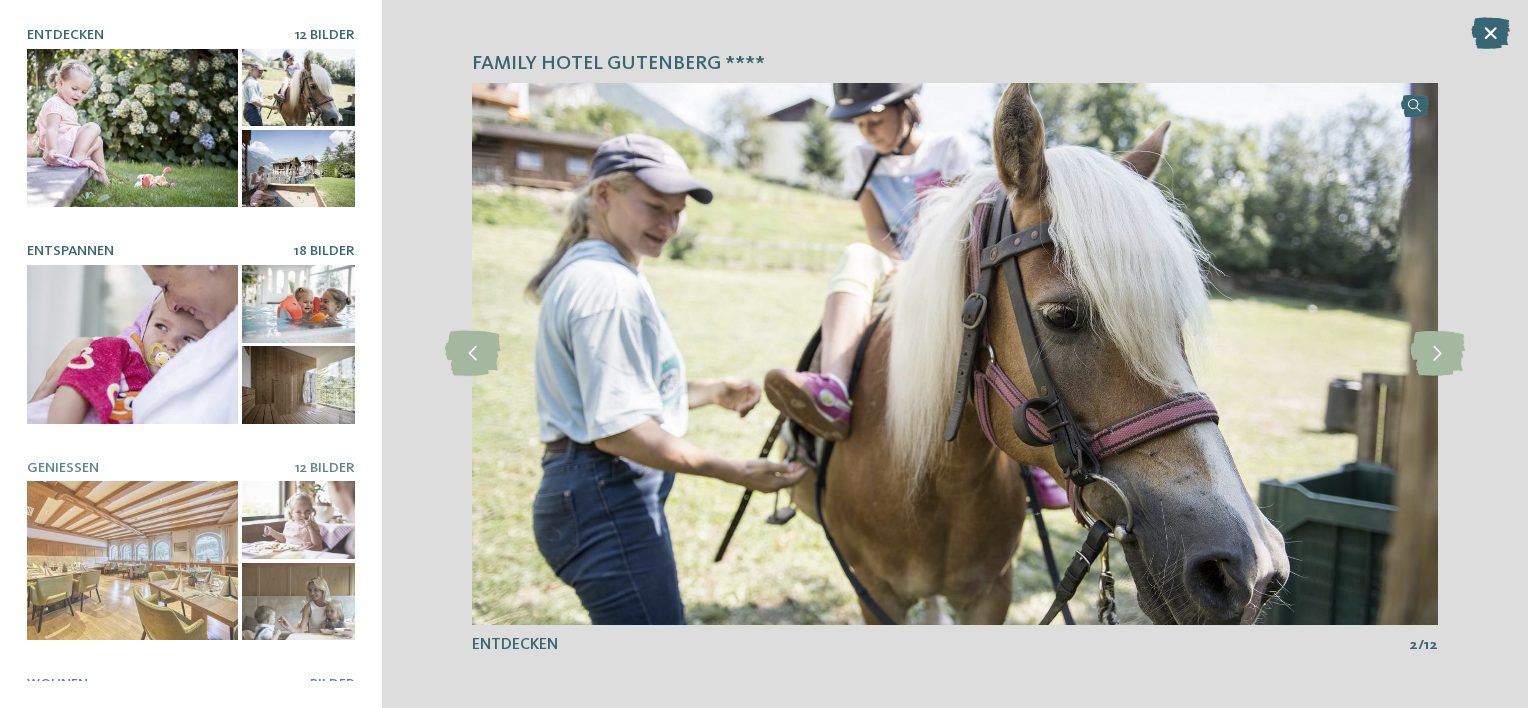 click at bounding box center [132, 344] 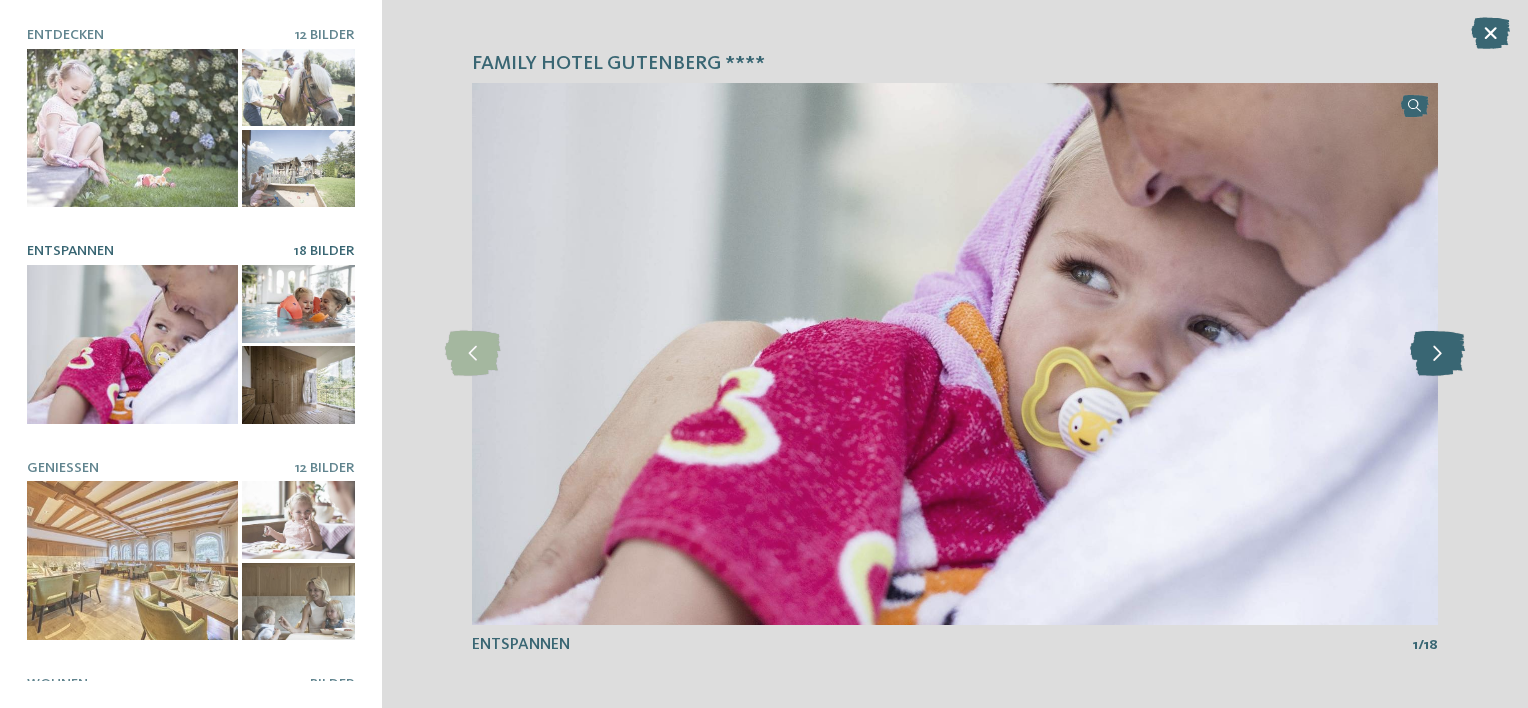 click at bounding box center (1437, 353) 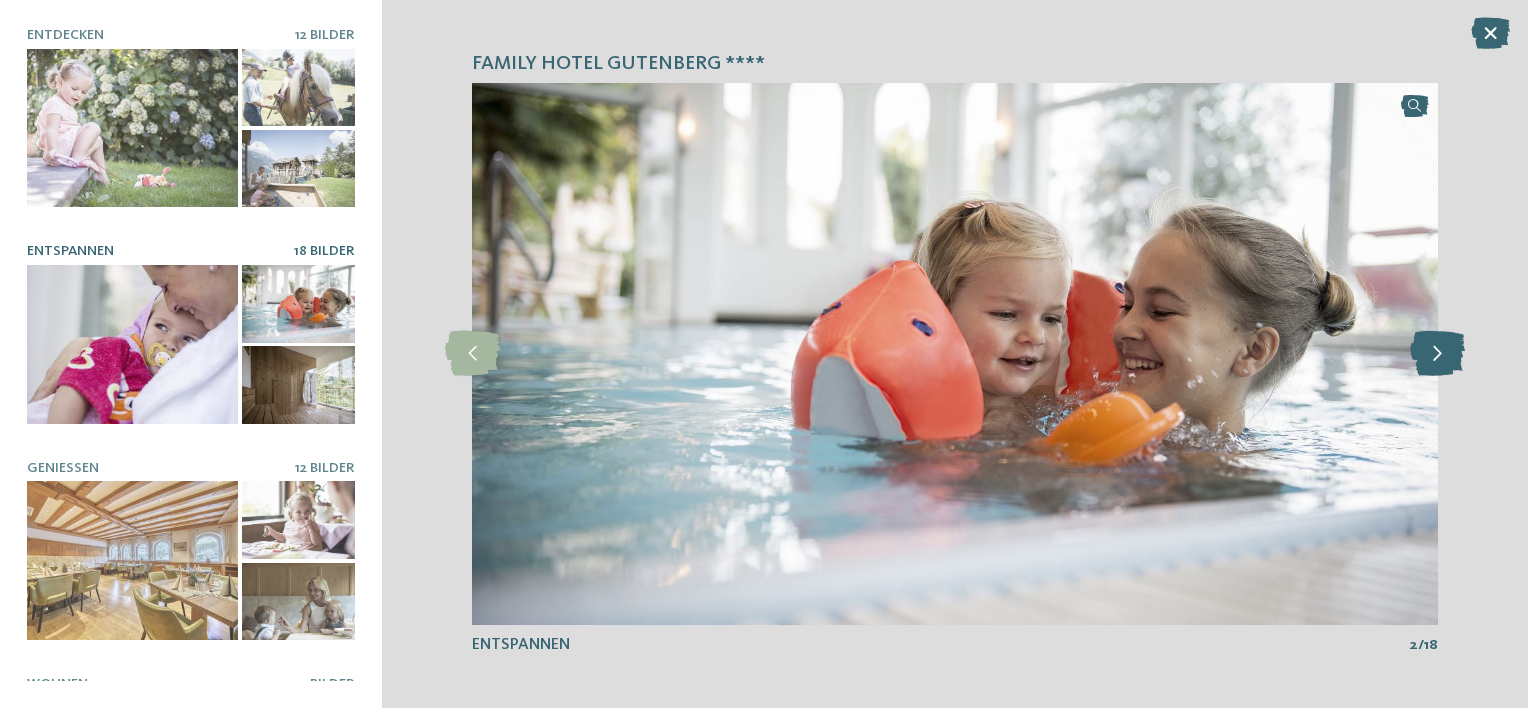 click at bounding box center (1437, 353) 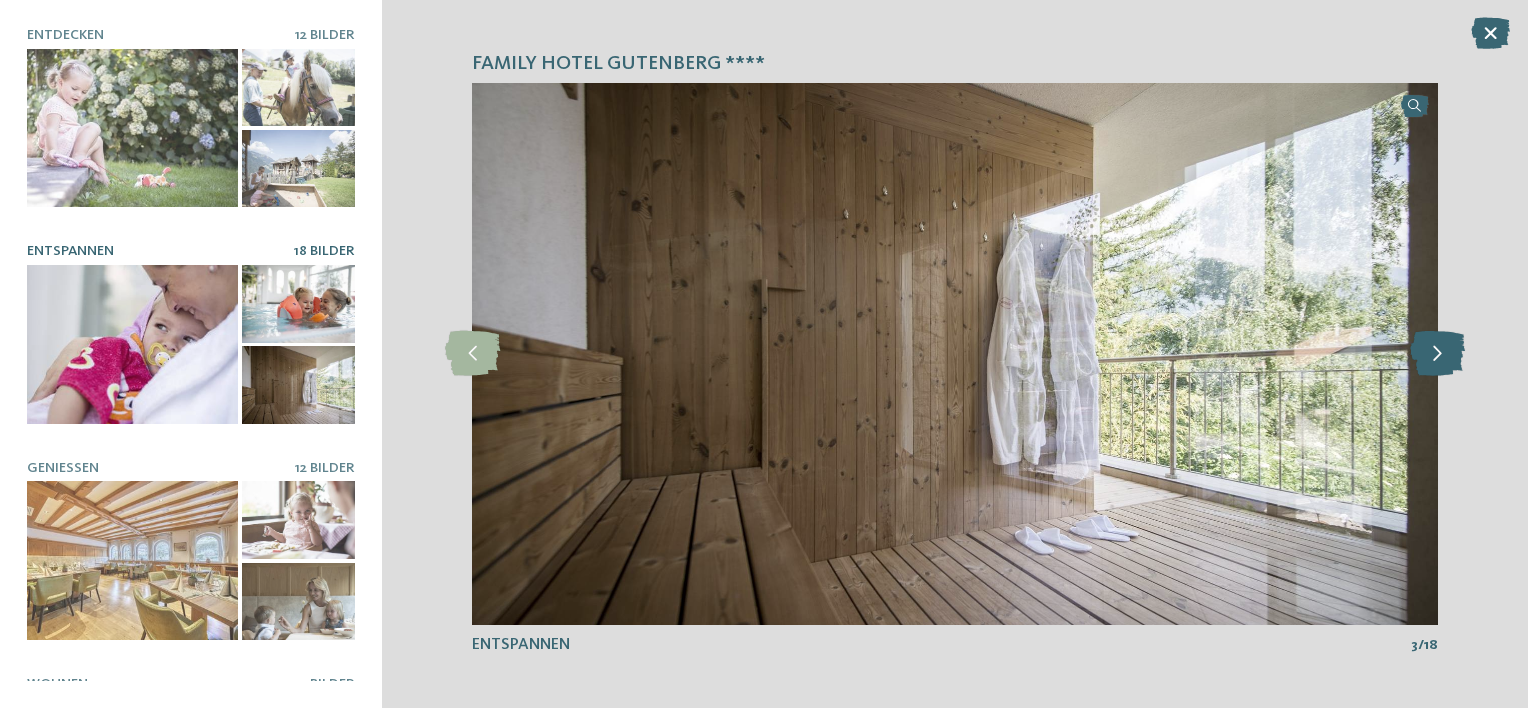 click at bounding box center [1437, 353] 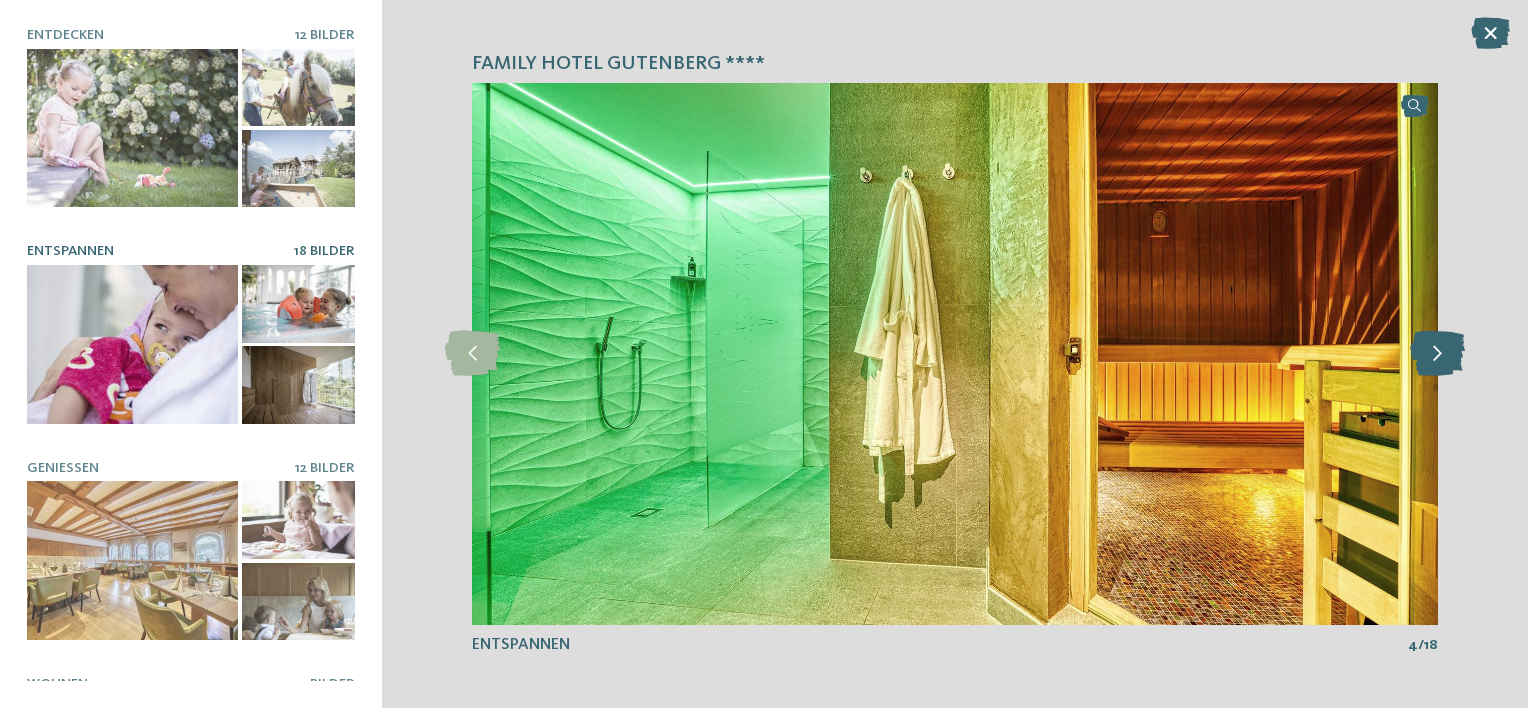 click at bounding box center (1437, 353) 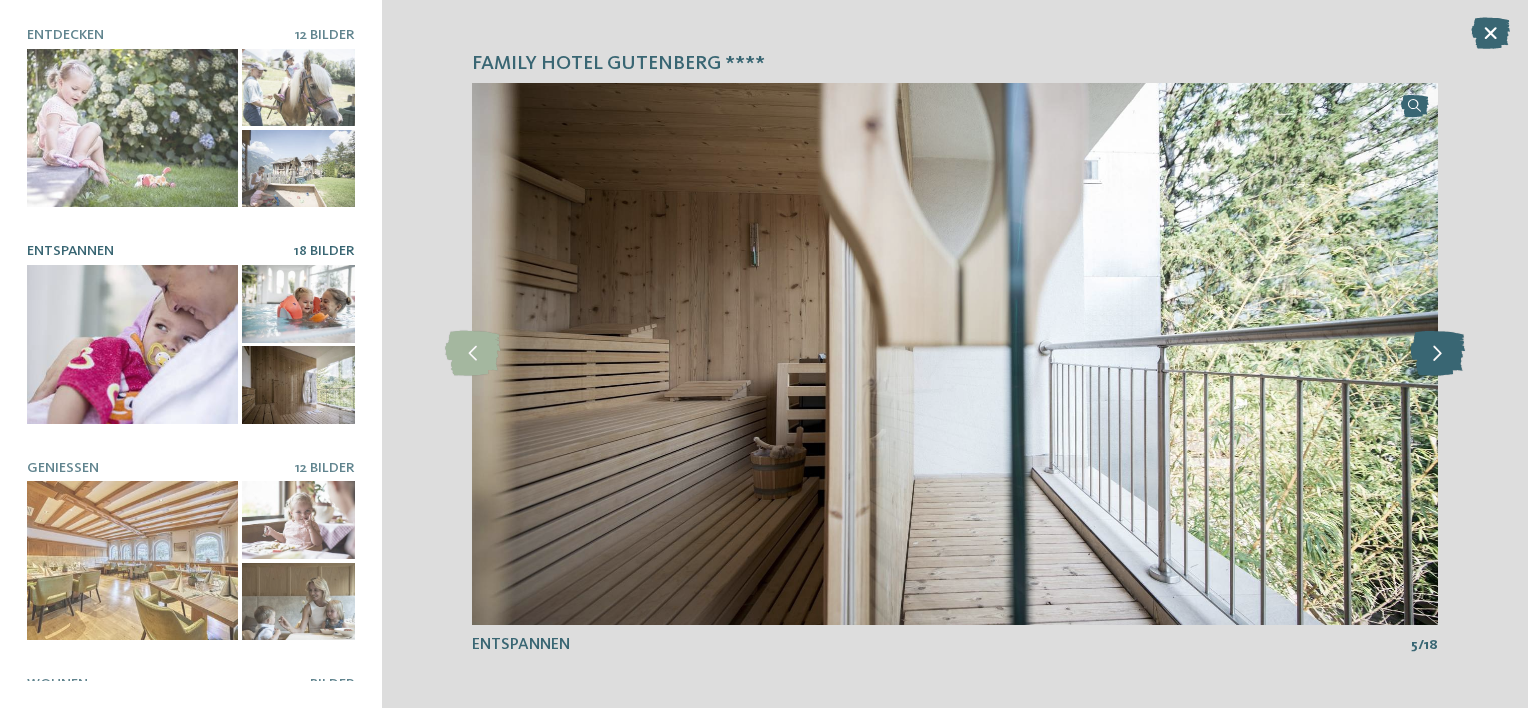 click at bounding box center [1437, 353] 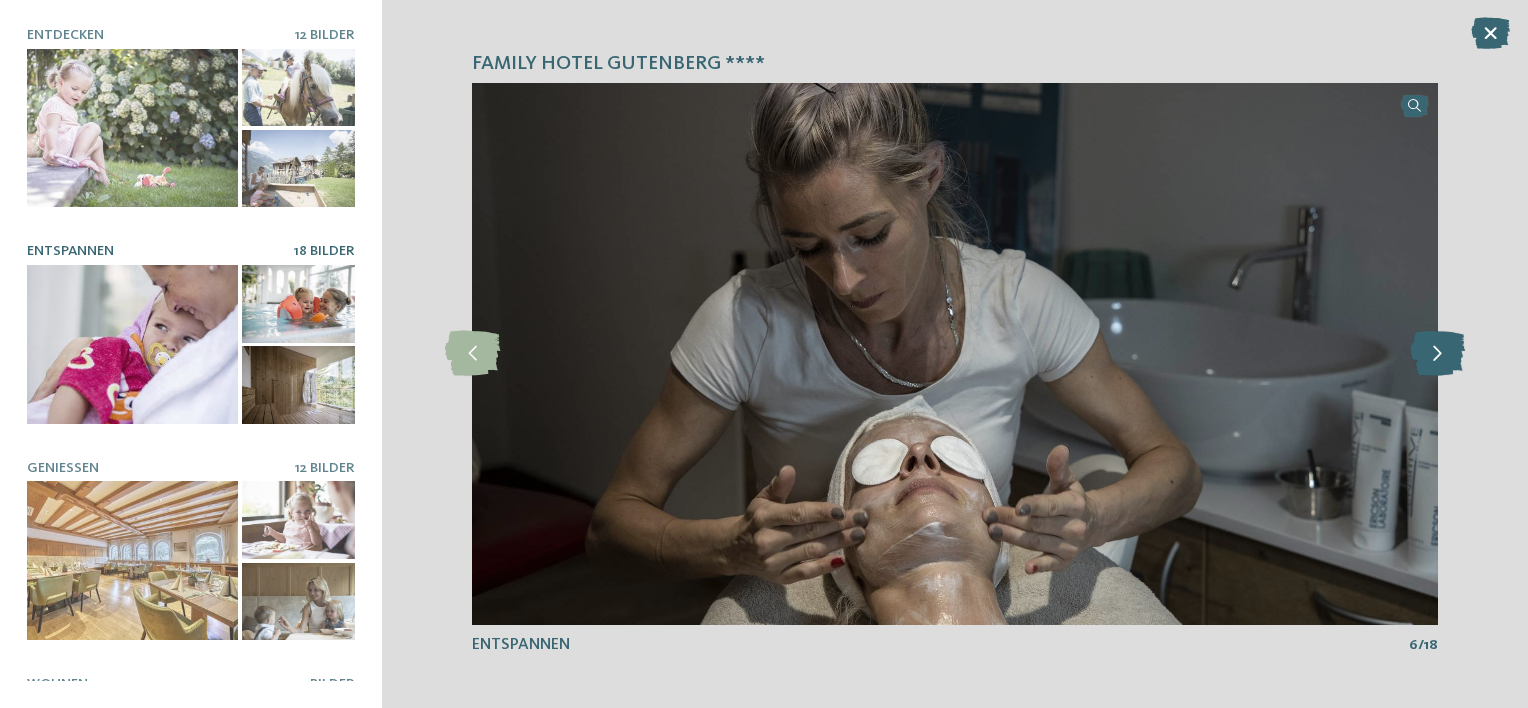 click at bounding box center (1437, 353) 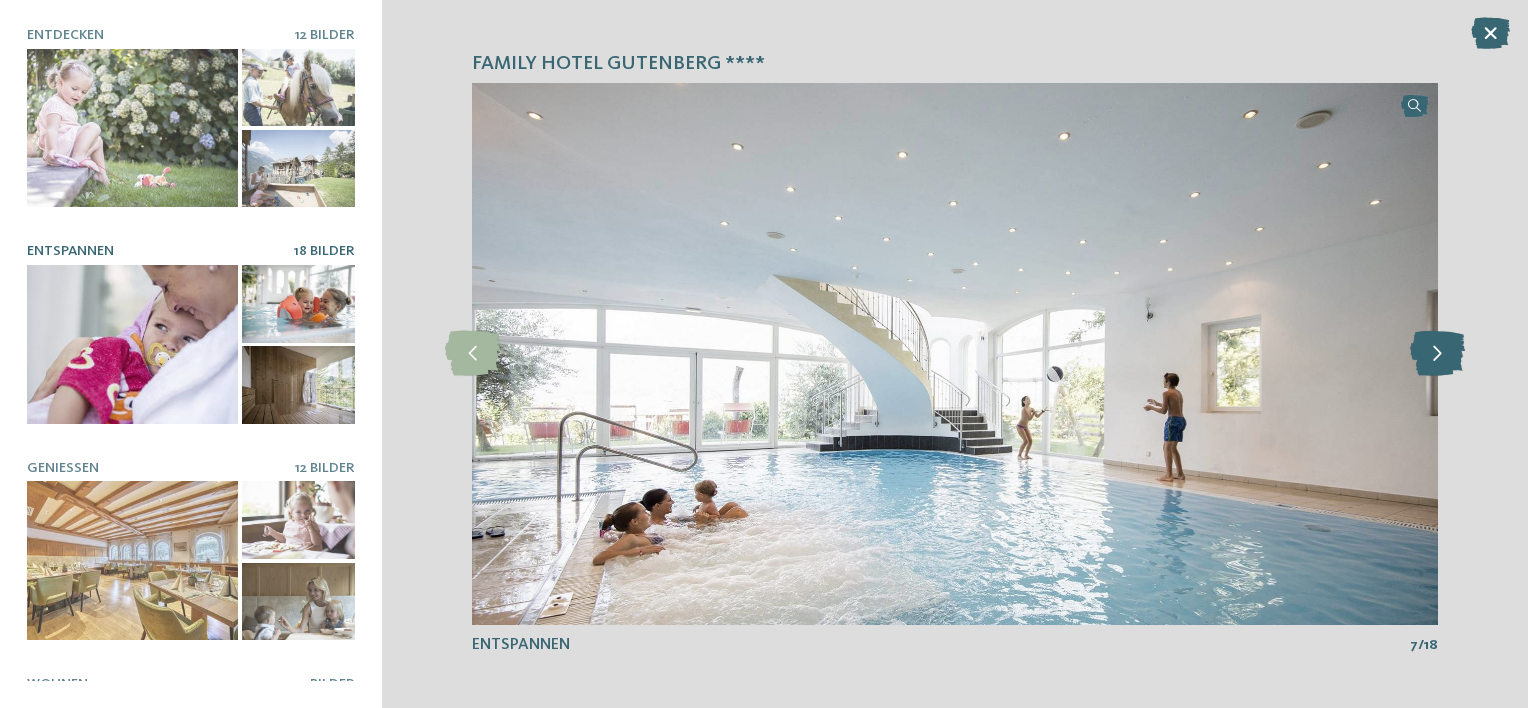 click at bounding box center (1437, 353) 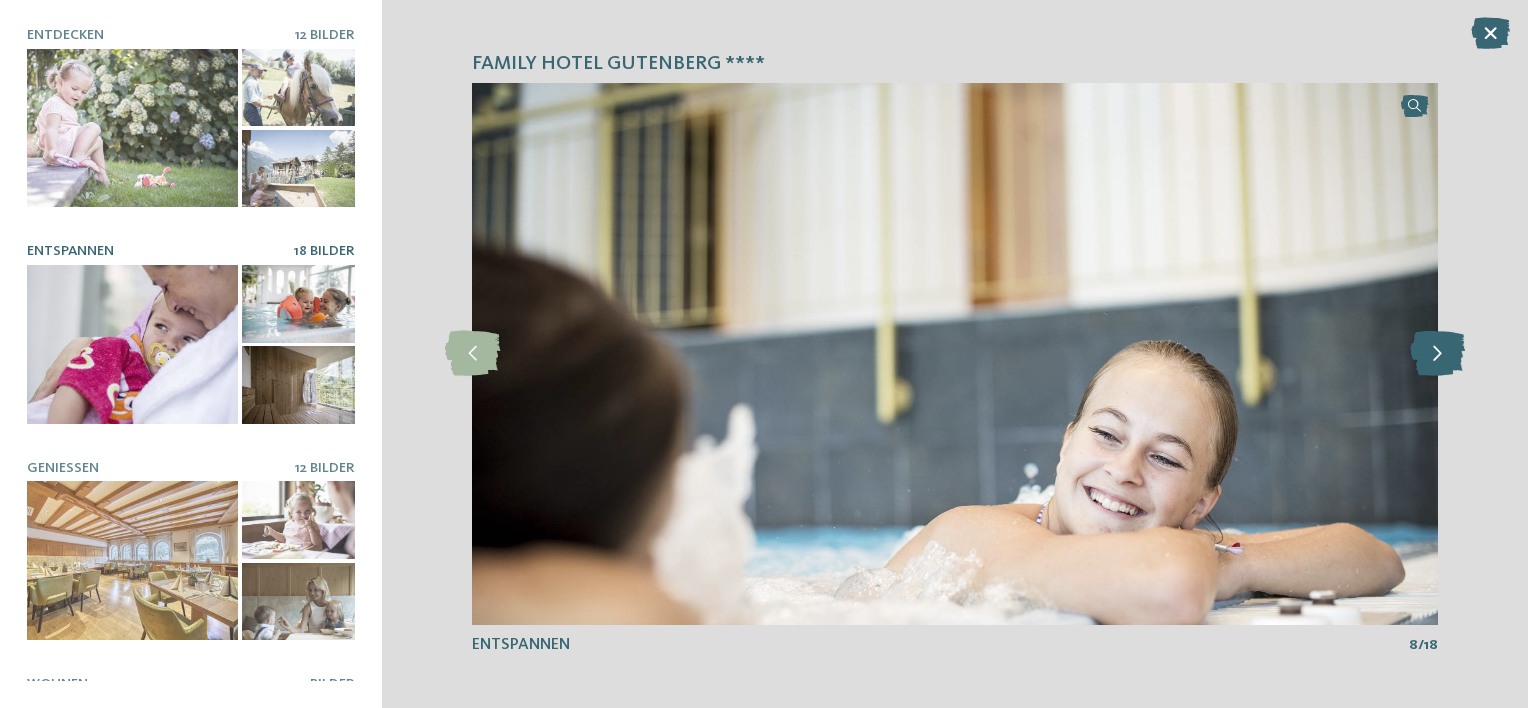 click at bounding box center [1437, 353] 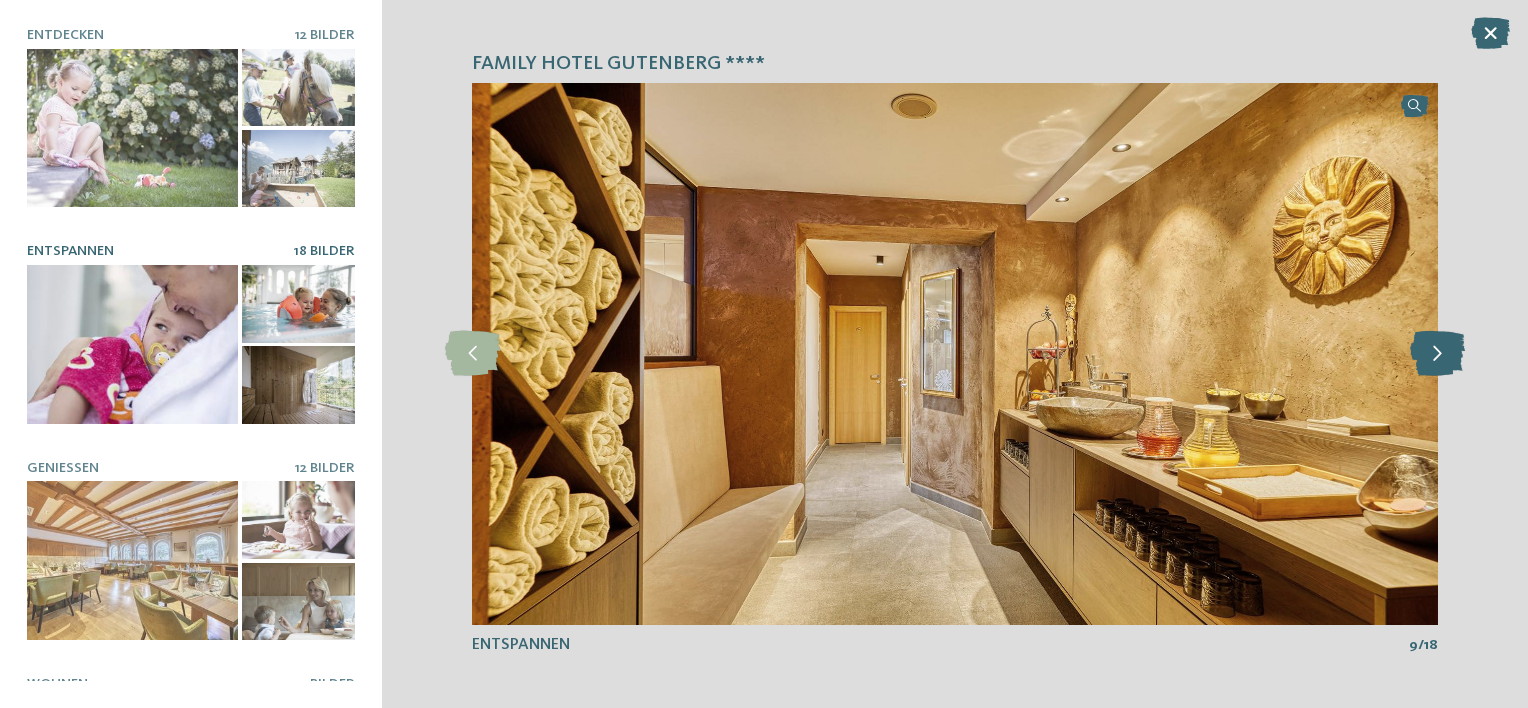 click at bounding box center [1437, 353] 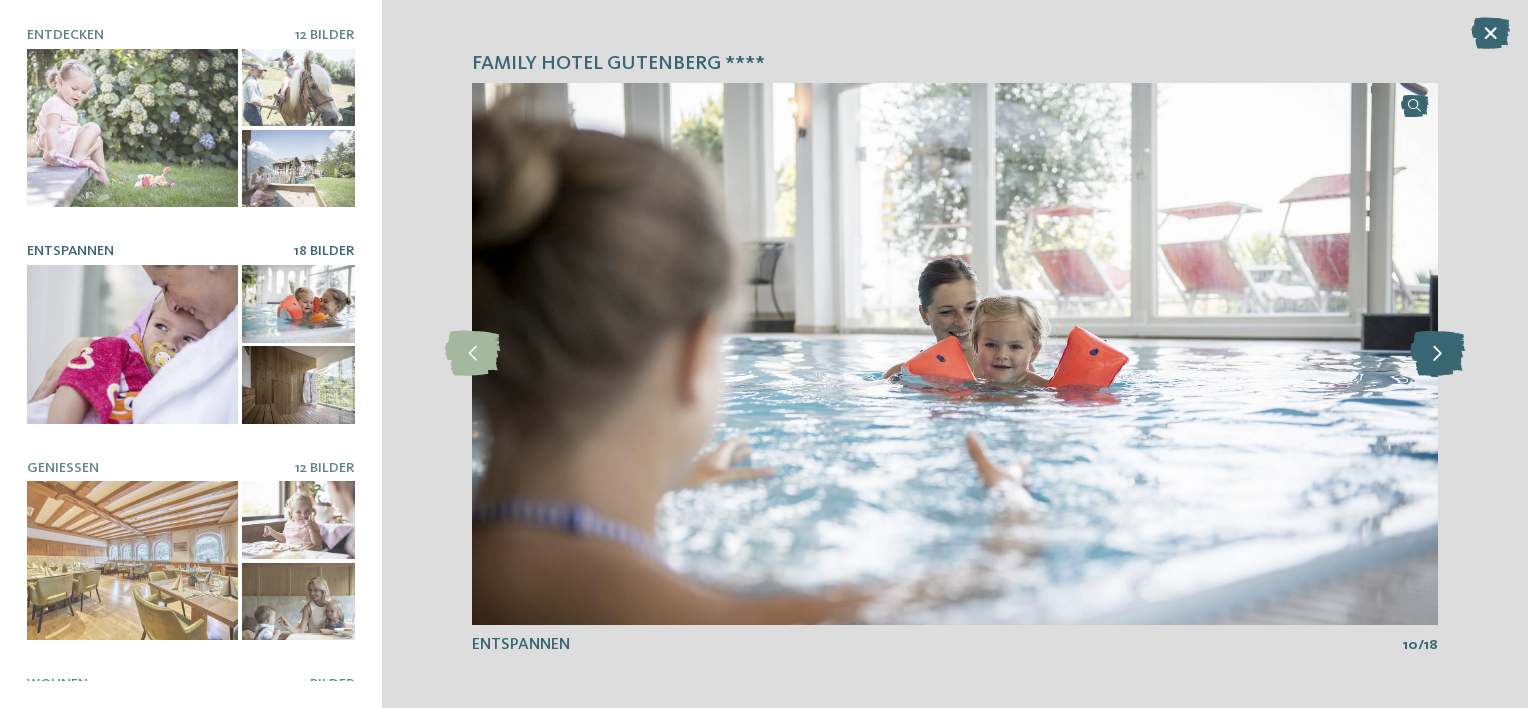 click at bounding box center (1437, 353) 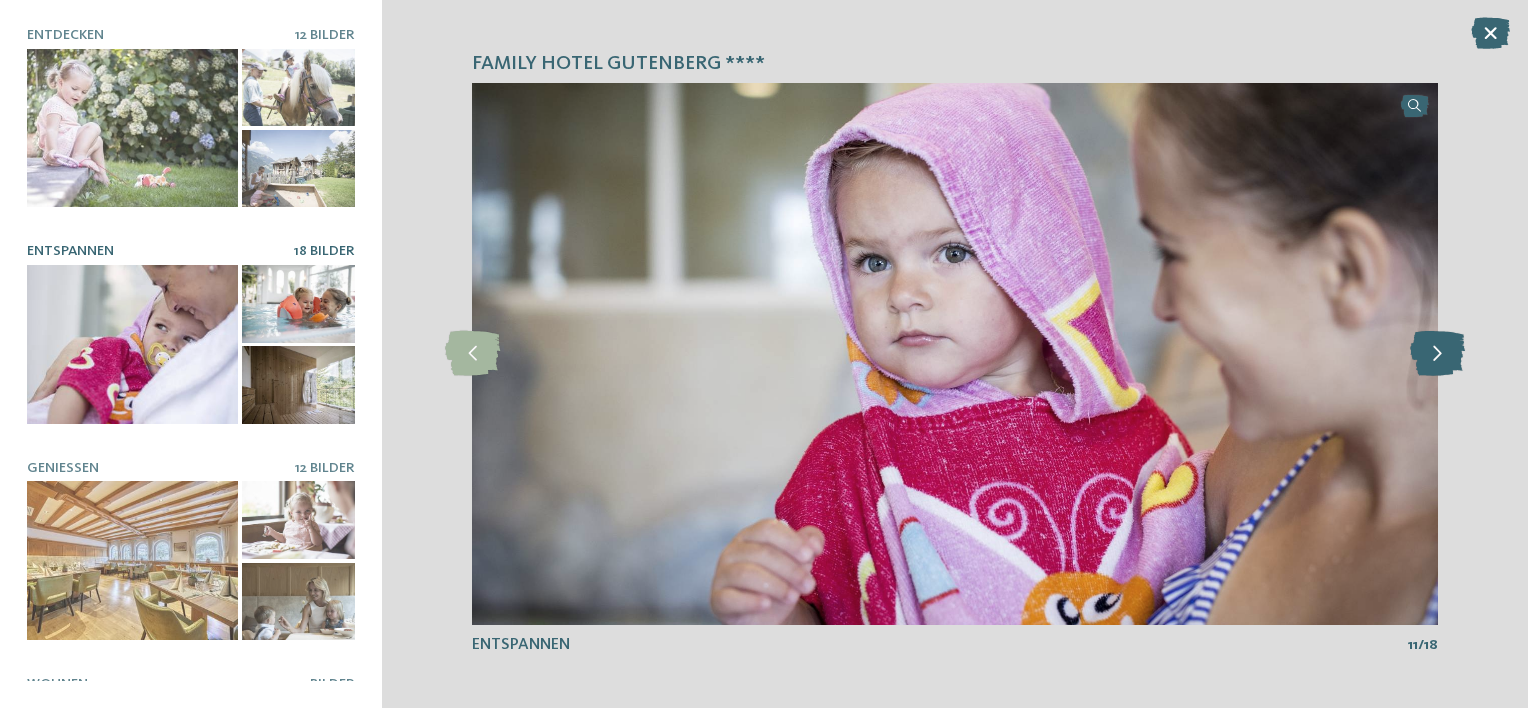 click at bounding box center (1437, 353) 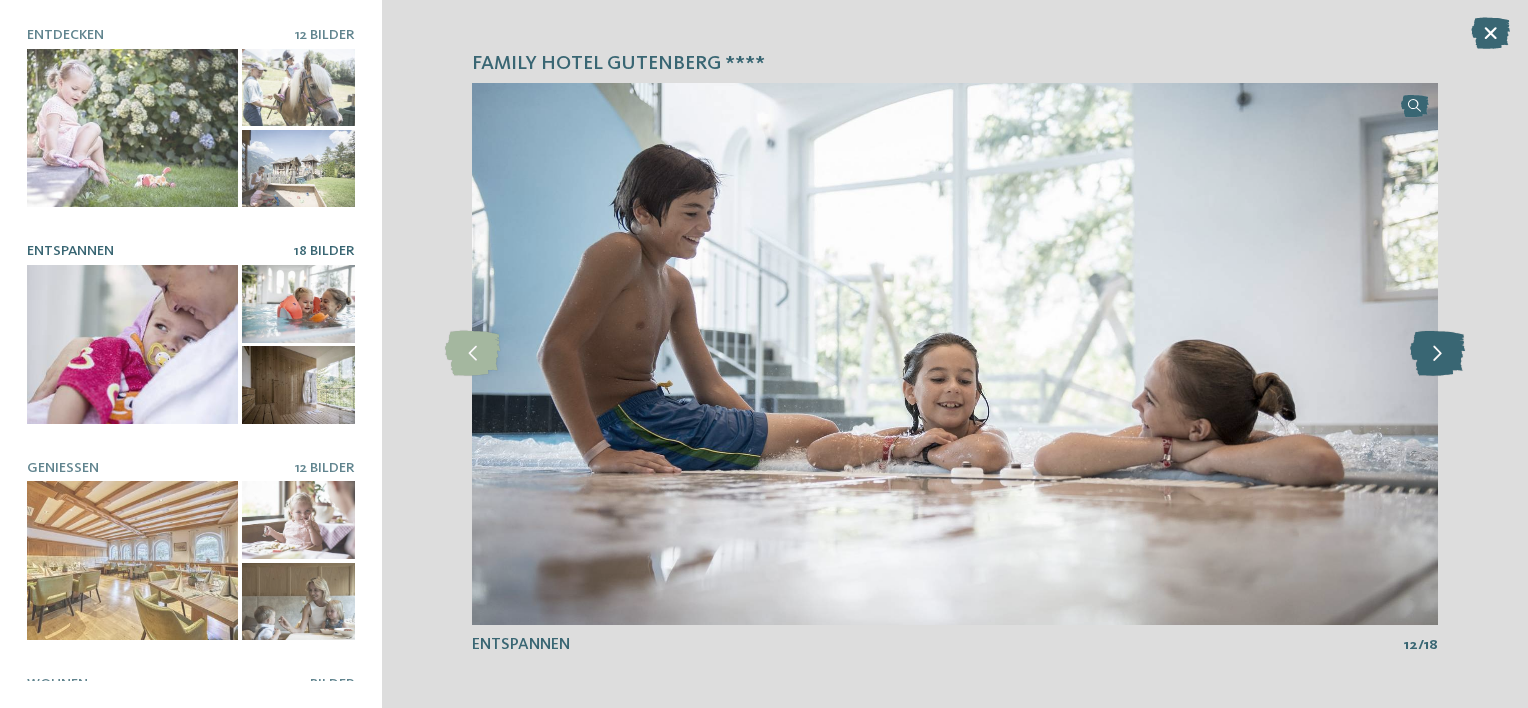 click at bounding box center [1437, 353] 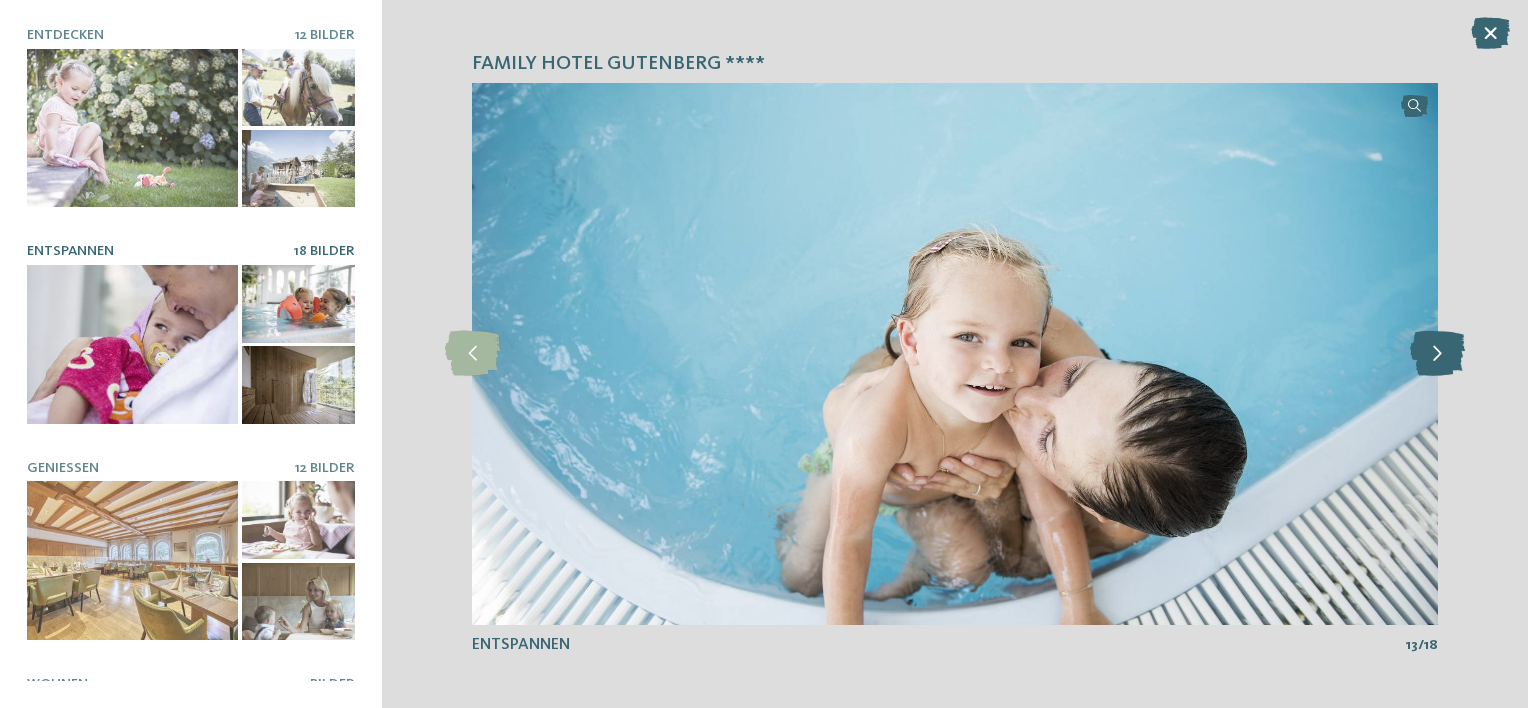 click at bounding box center [1437, 353] 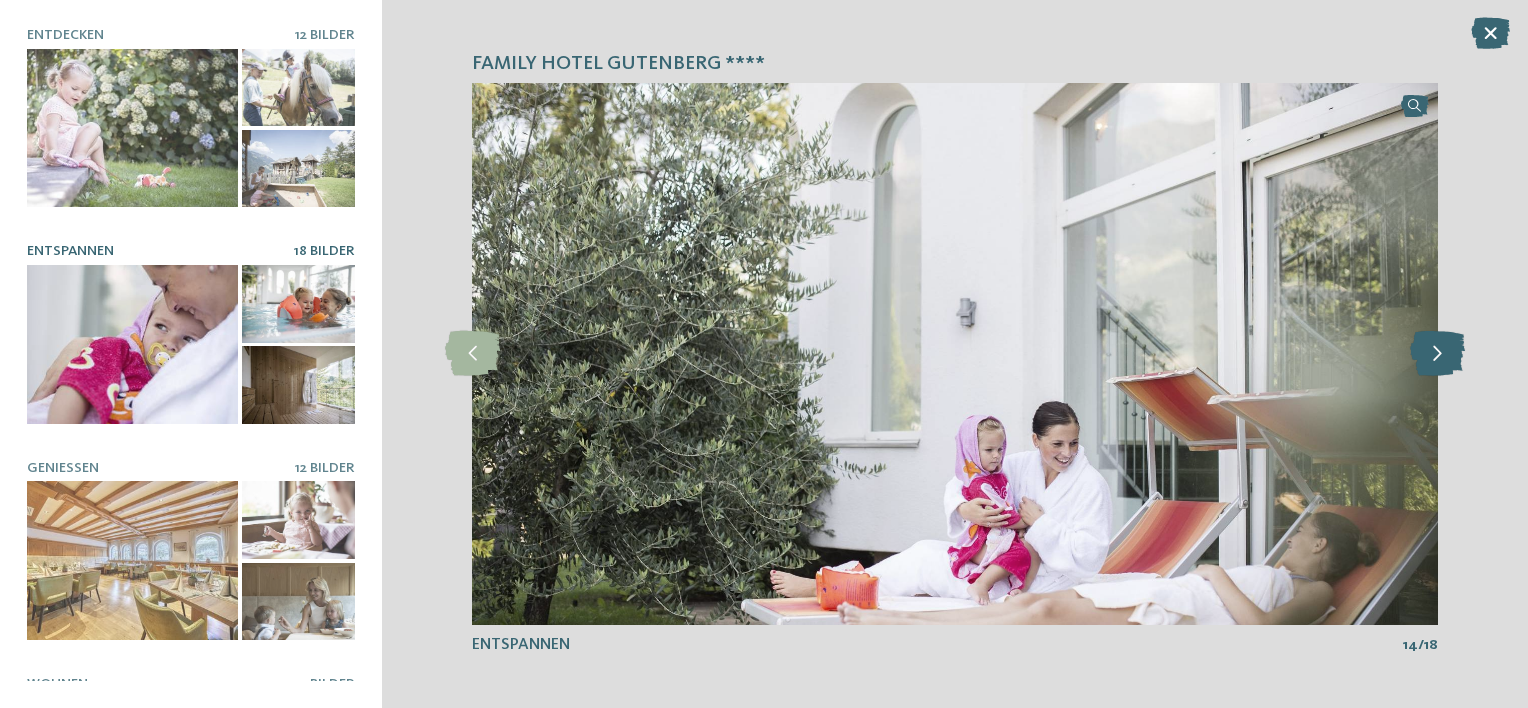 click at bounding box center [1437, 353] 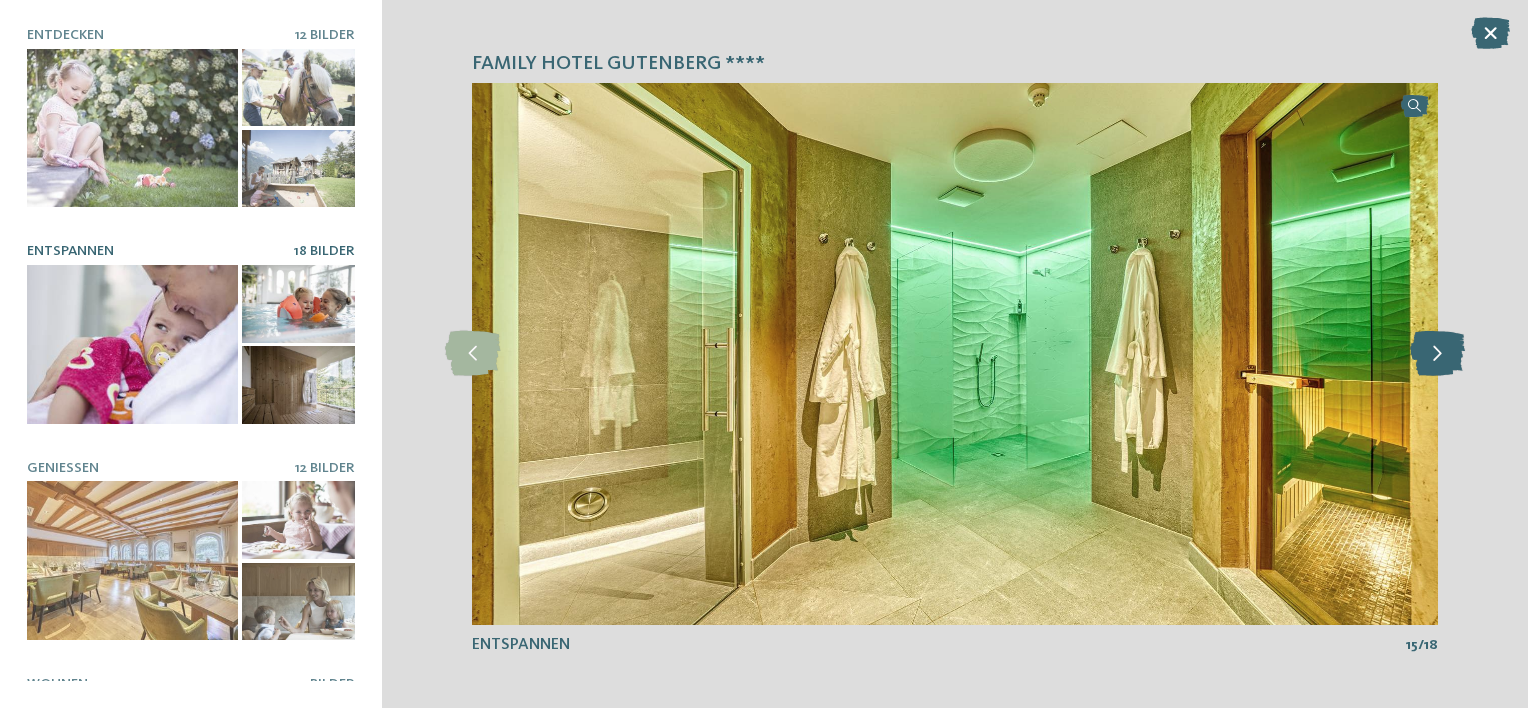 click at bounding box center [1437, 353] 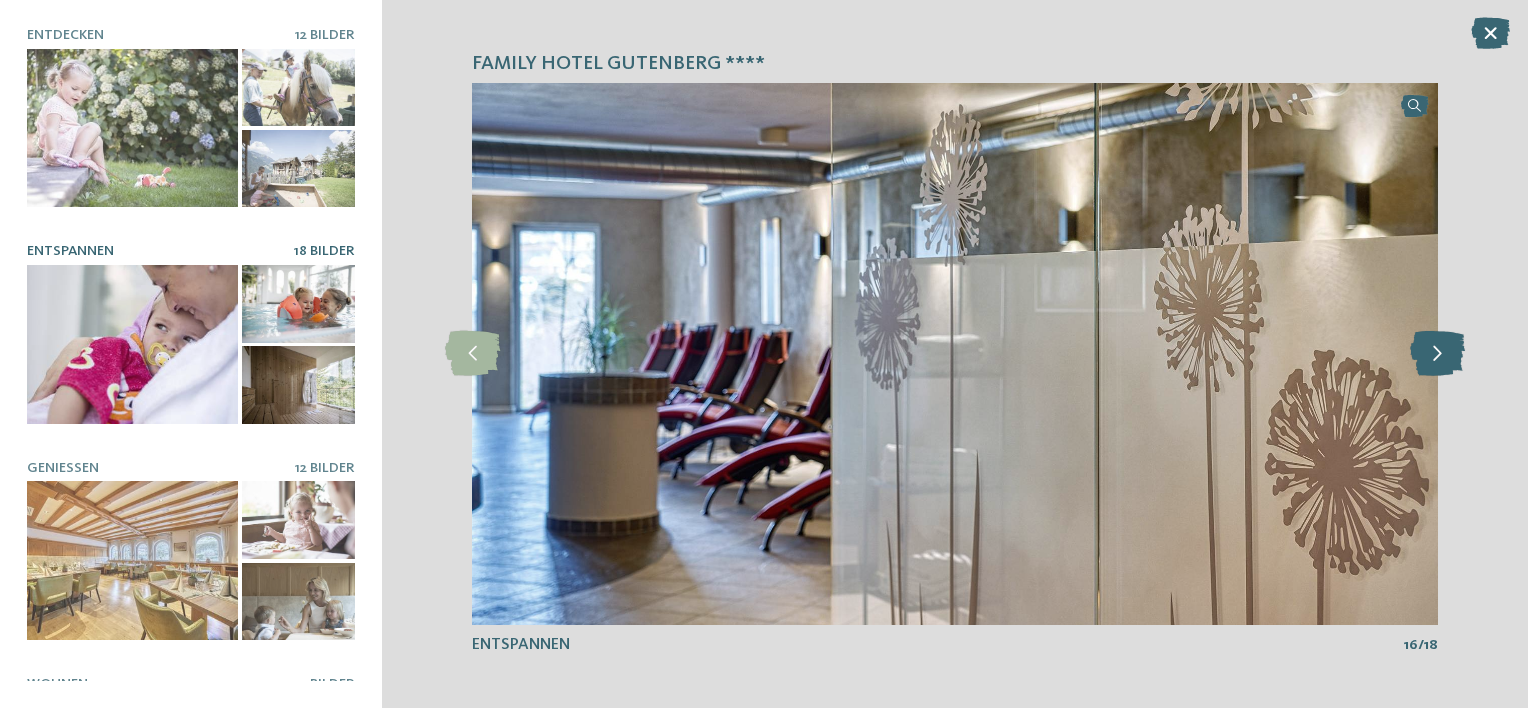click at bounding box center [1437, 353] 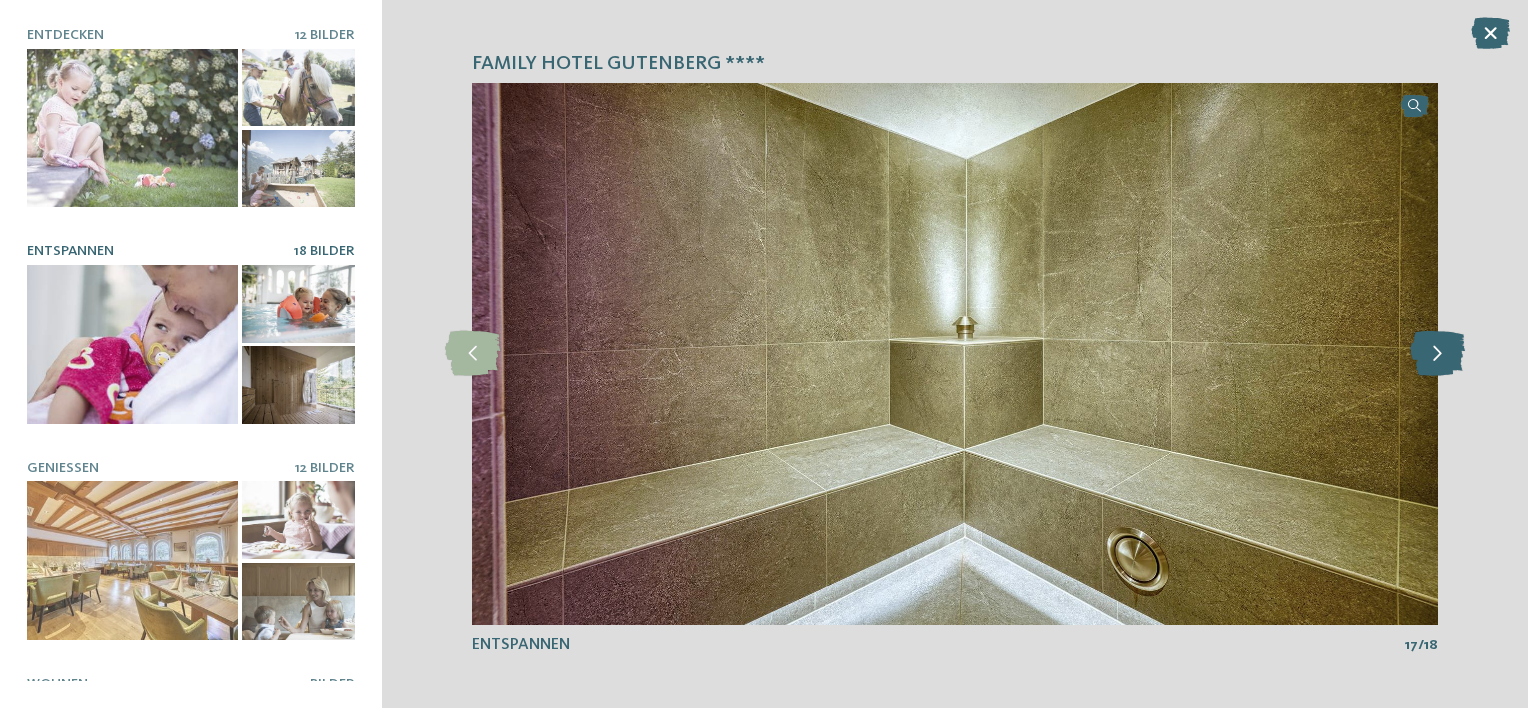 click at bounding box center [1437, 353] 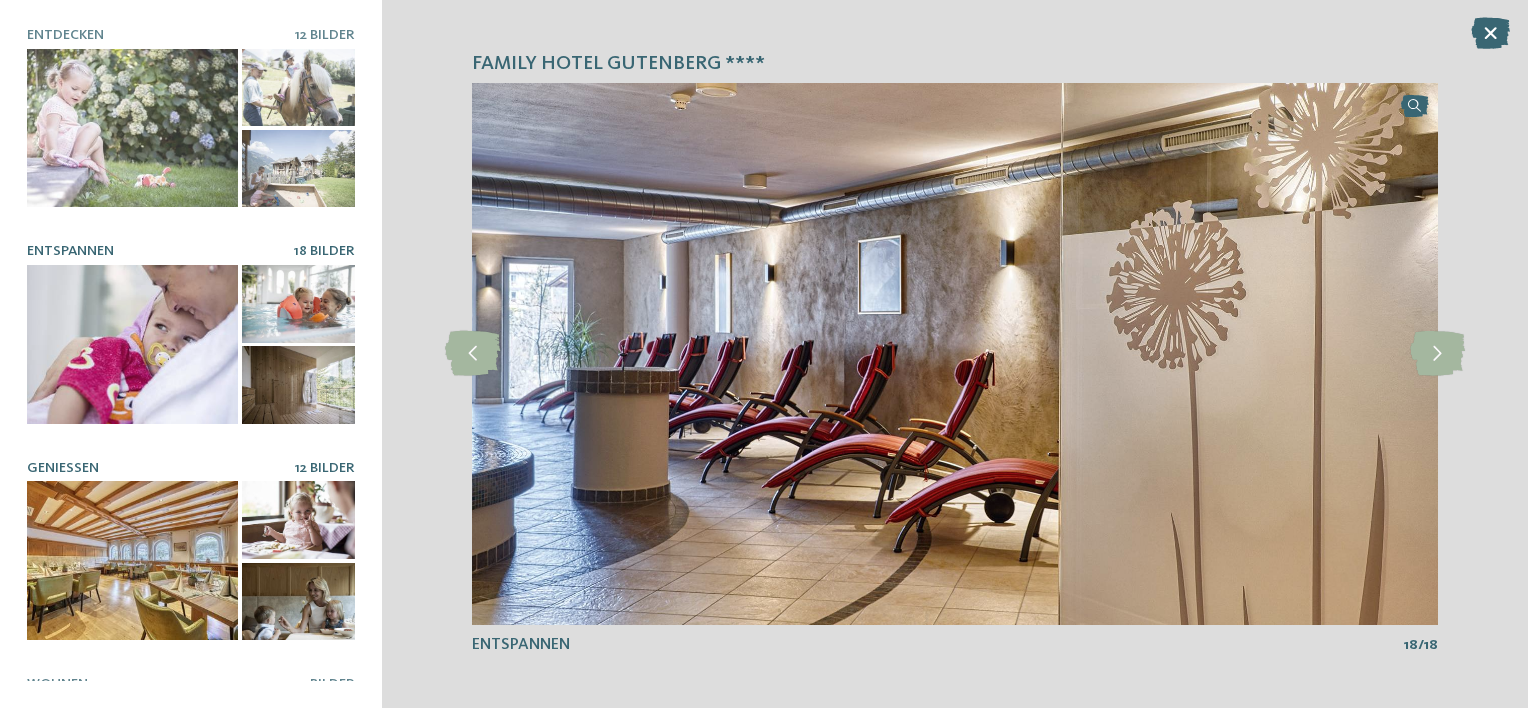 click at bounding box center (132, 560) 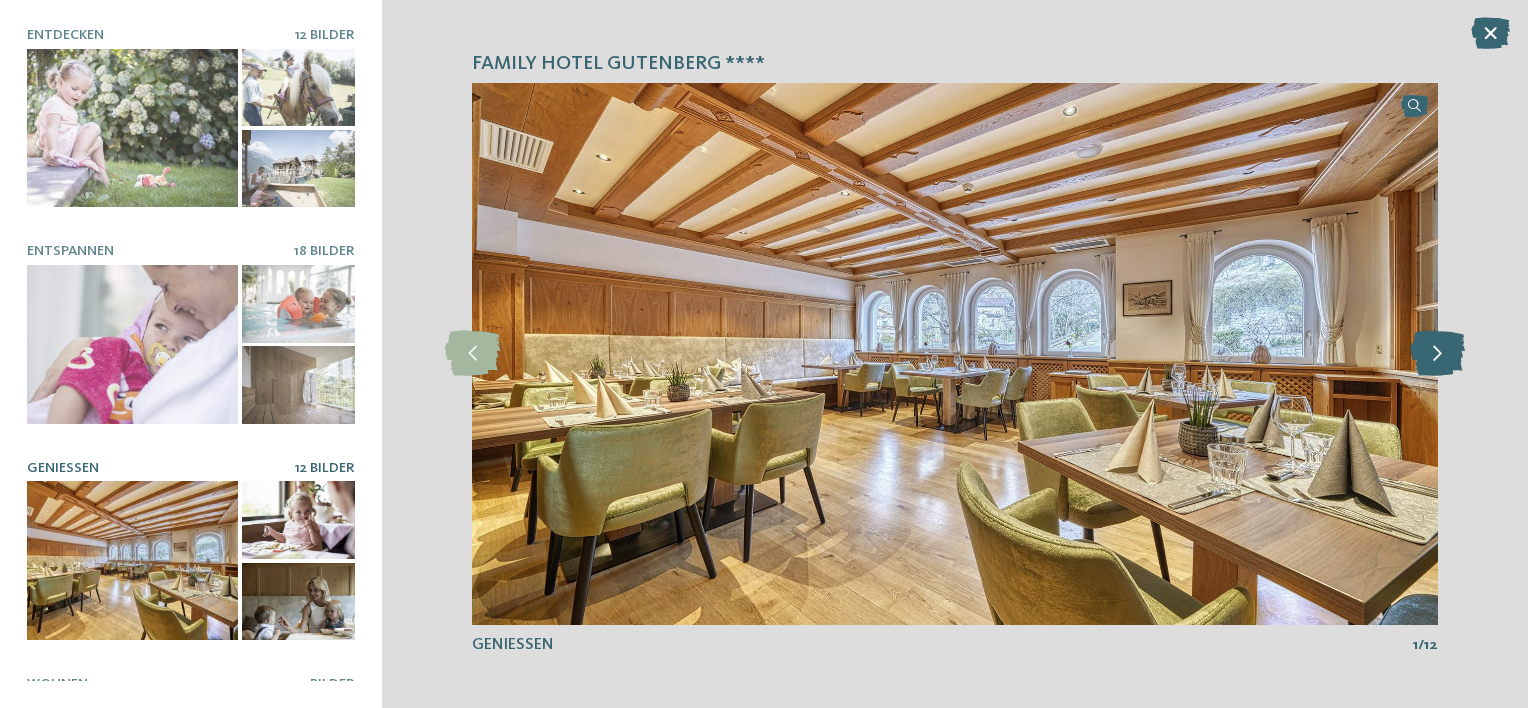 click at bounding box center (1437, 353) 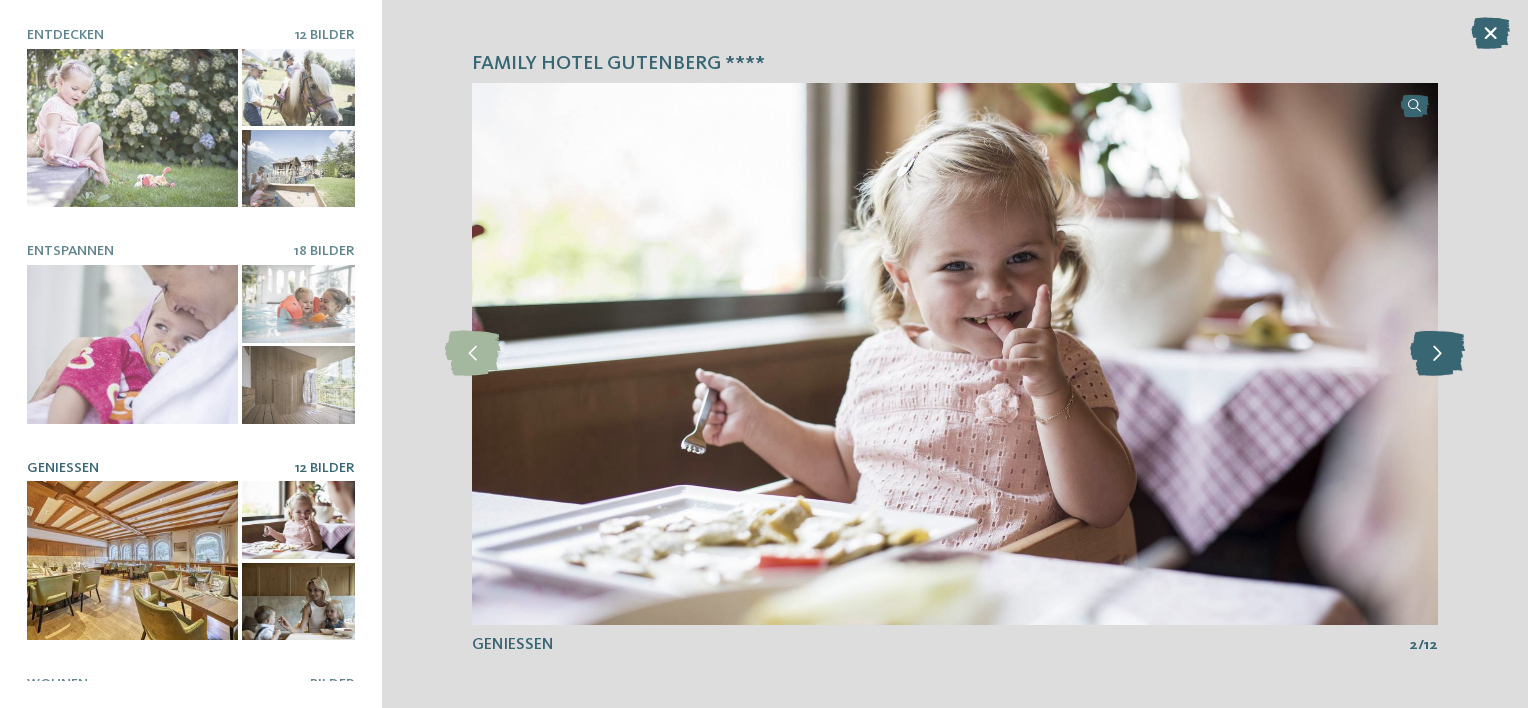click at bounding box center (1437, 353) 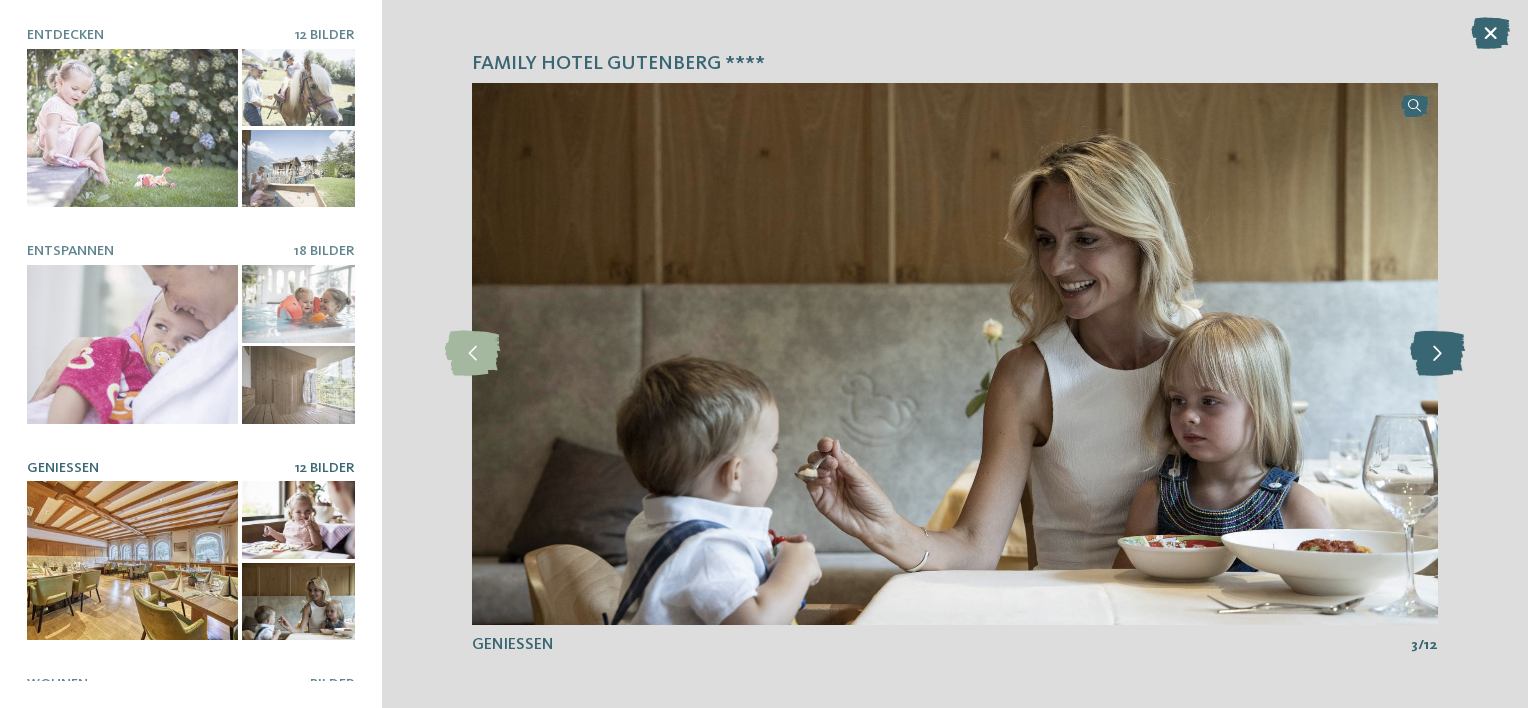click at bounding box center (1437, 353) 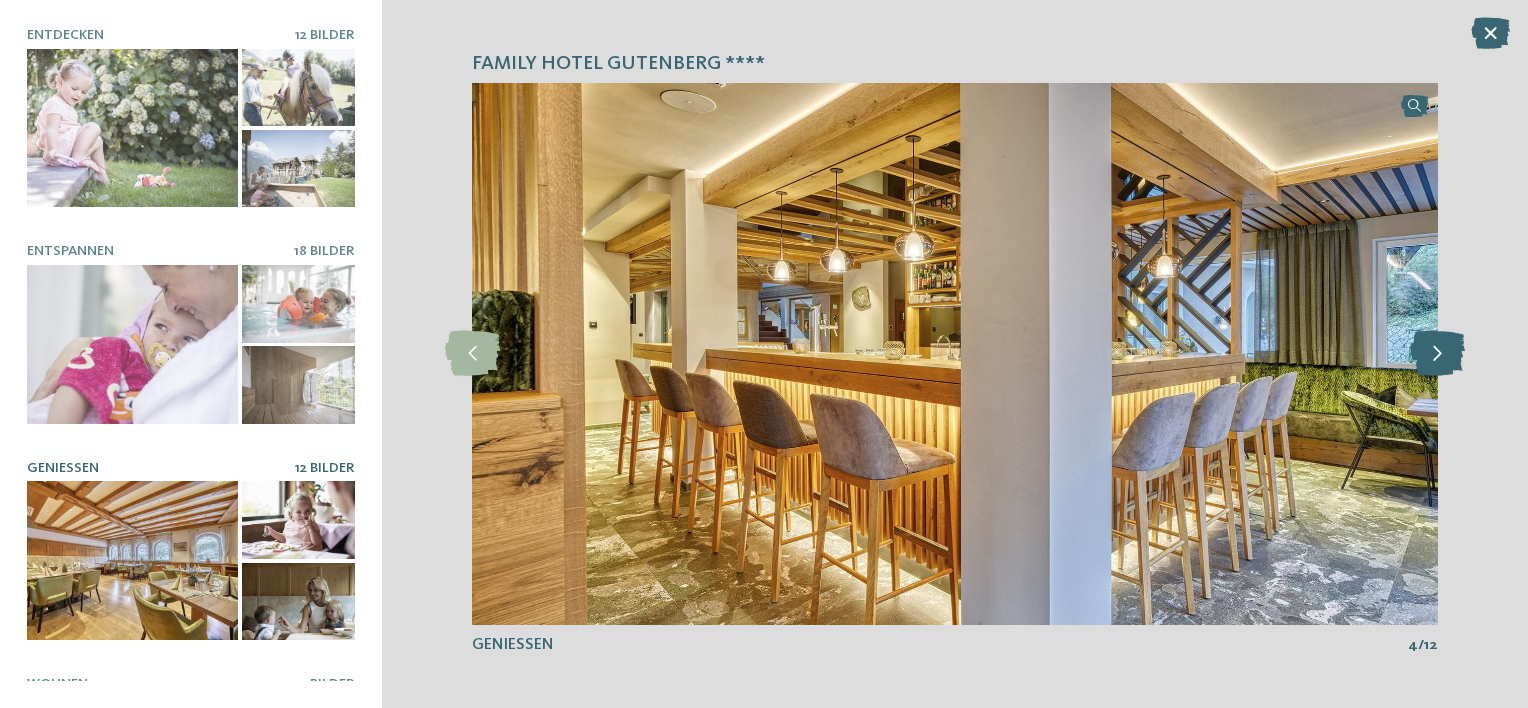 click at bounding box center [1437, 353] 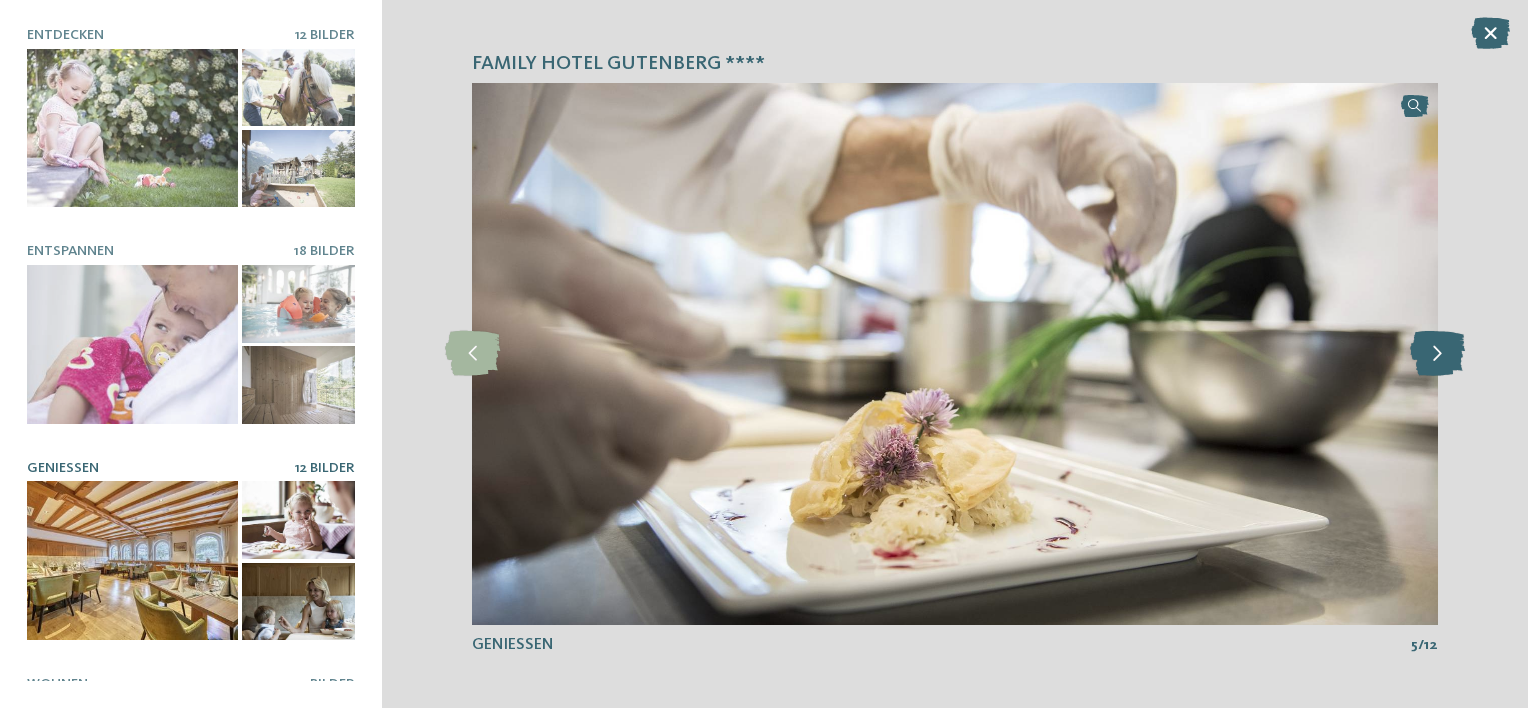 click at bounding box center [1437, 353] 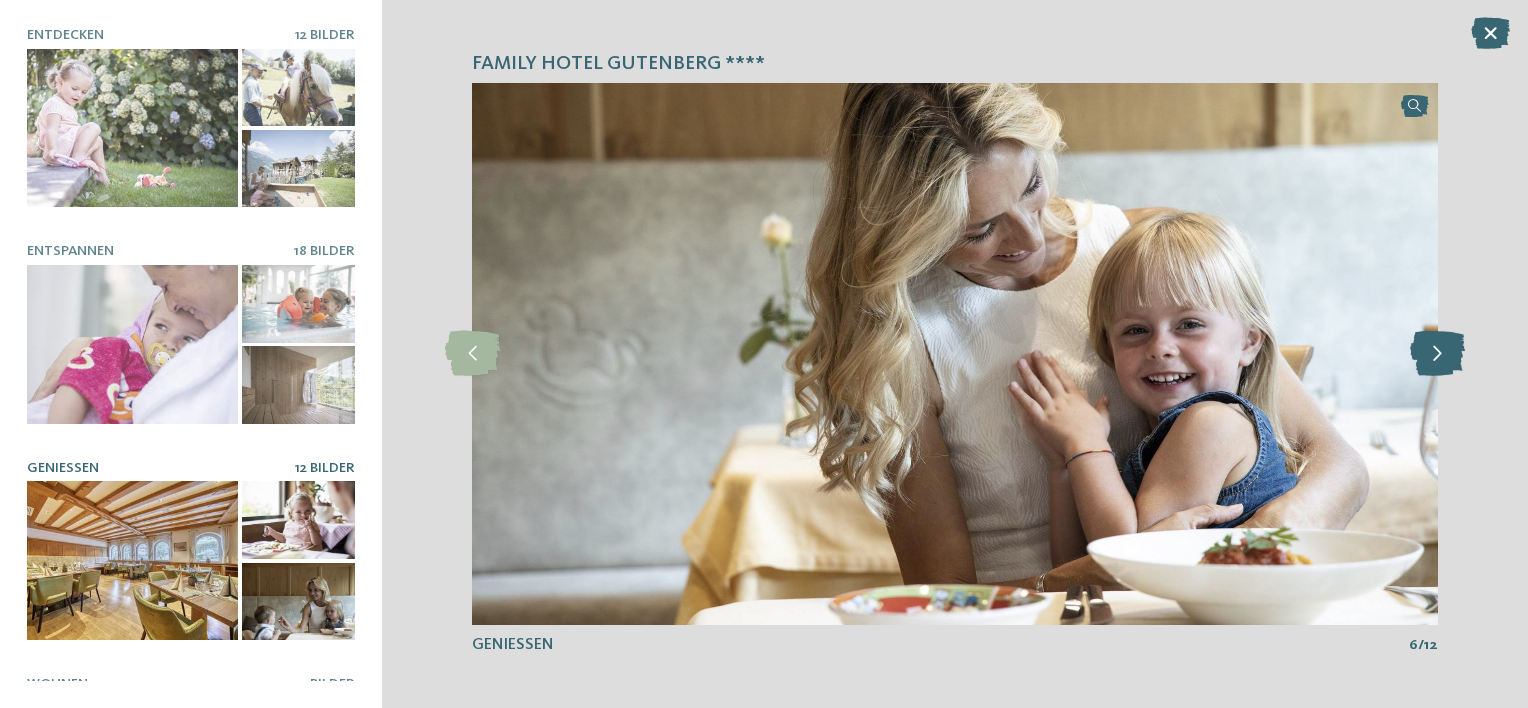 click at bounding box center (1437, 353) 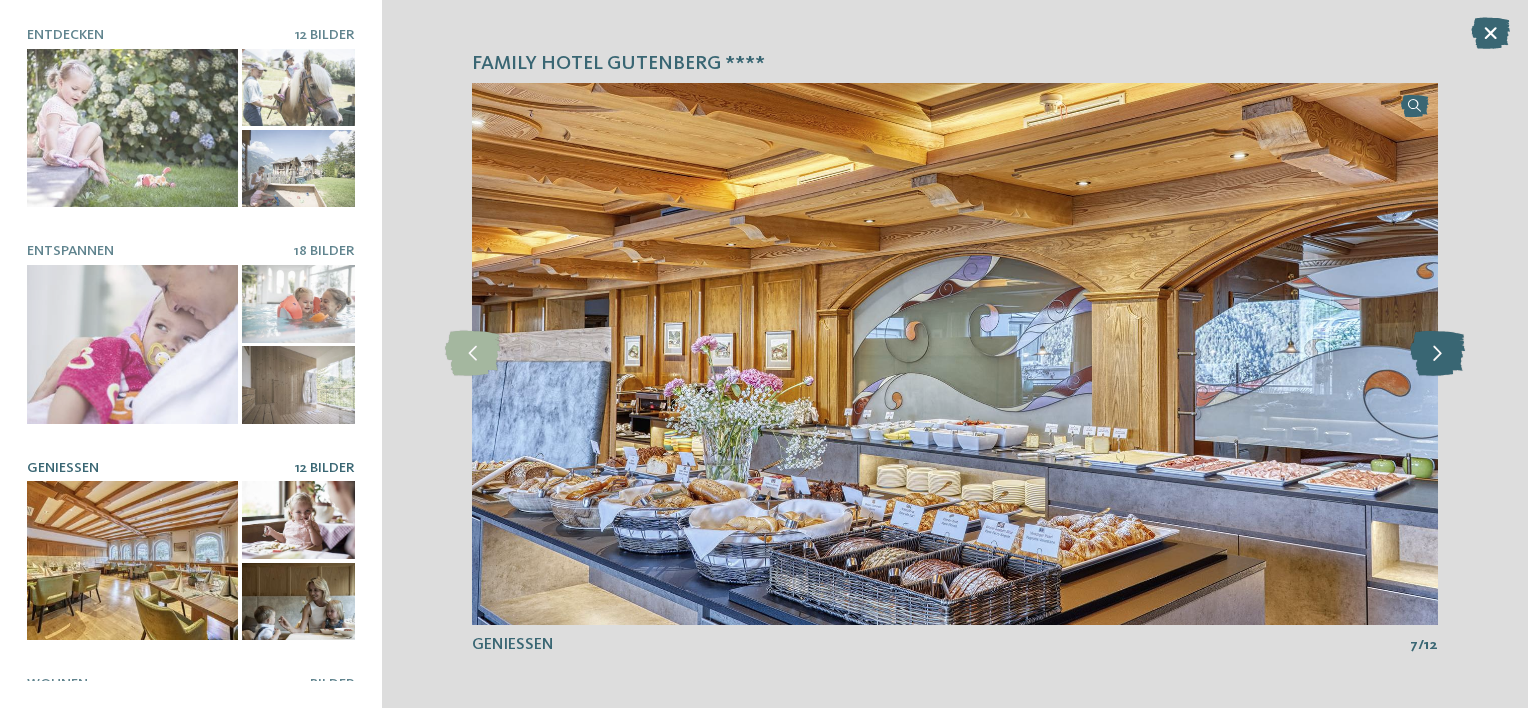 click at bounding box center (1437, 353) 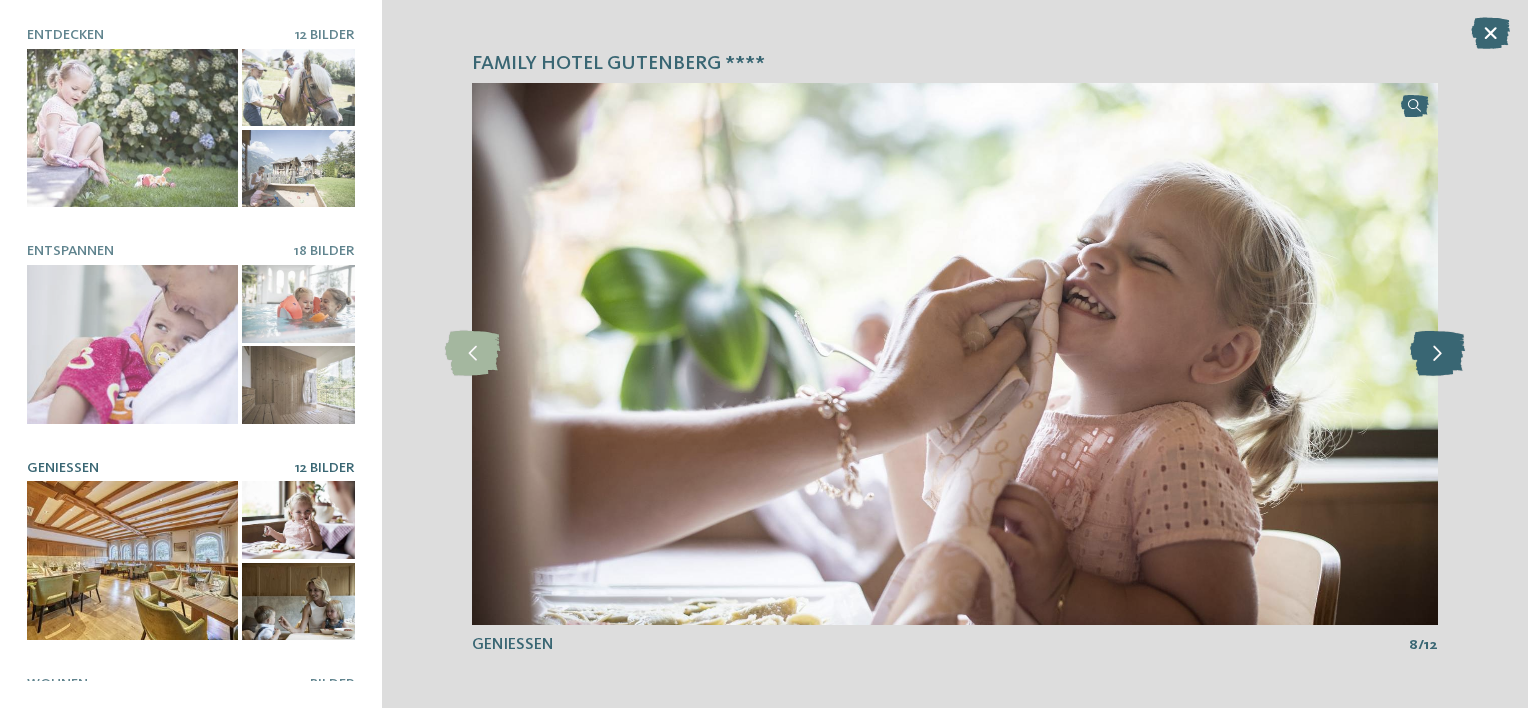click at bounding box center [1437, 353] 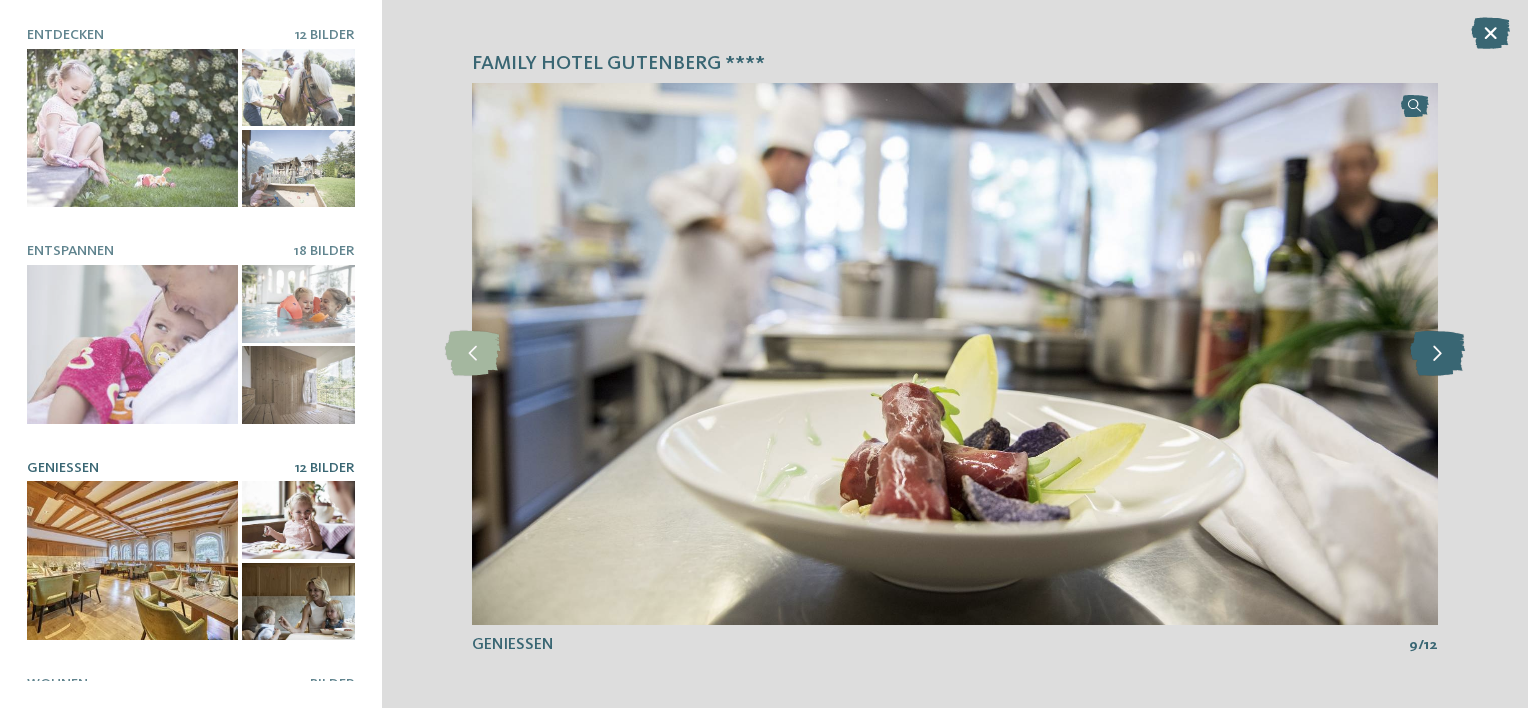 click at bounding box center [1437, 353] 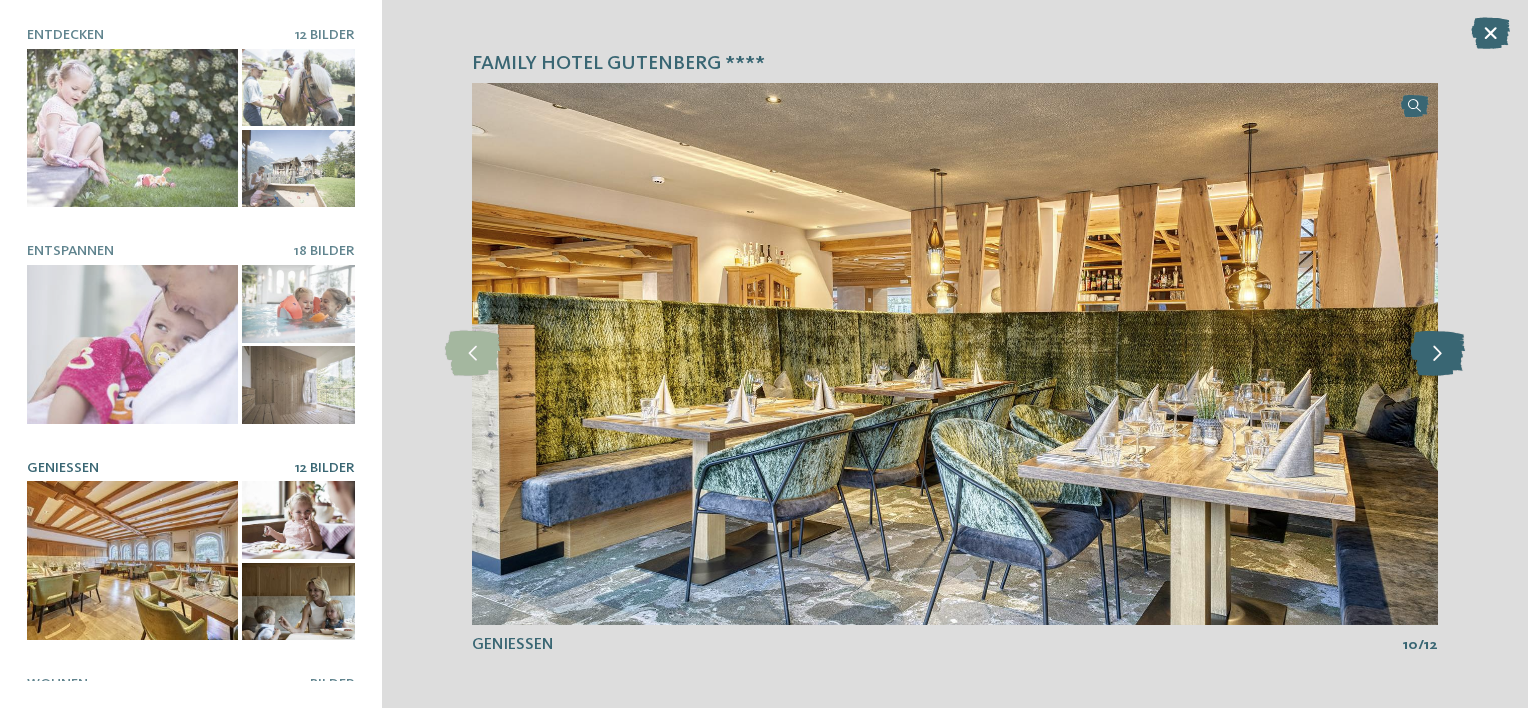 click at bounding box center [1437, 353] 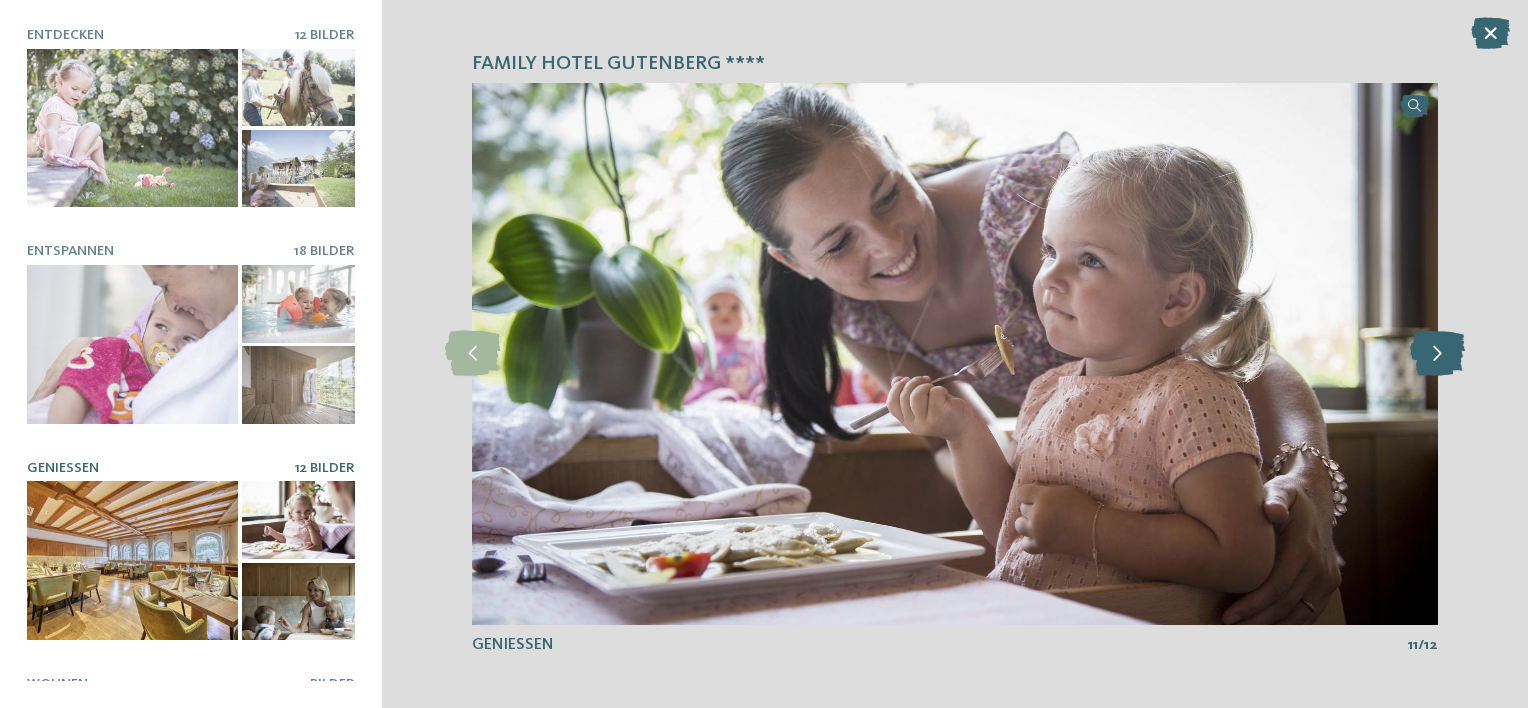 click at bounding box center [1437, 353] 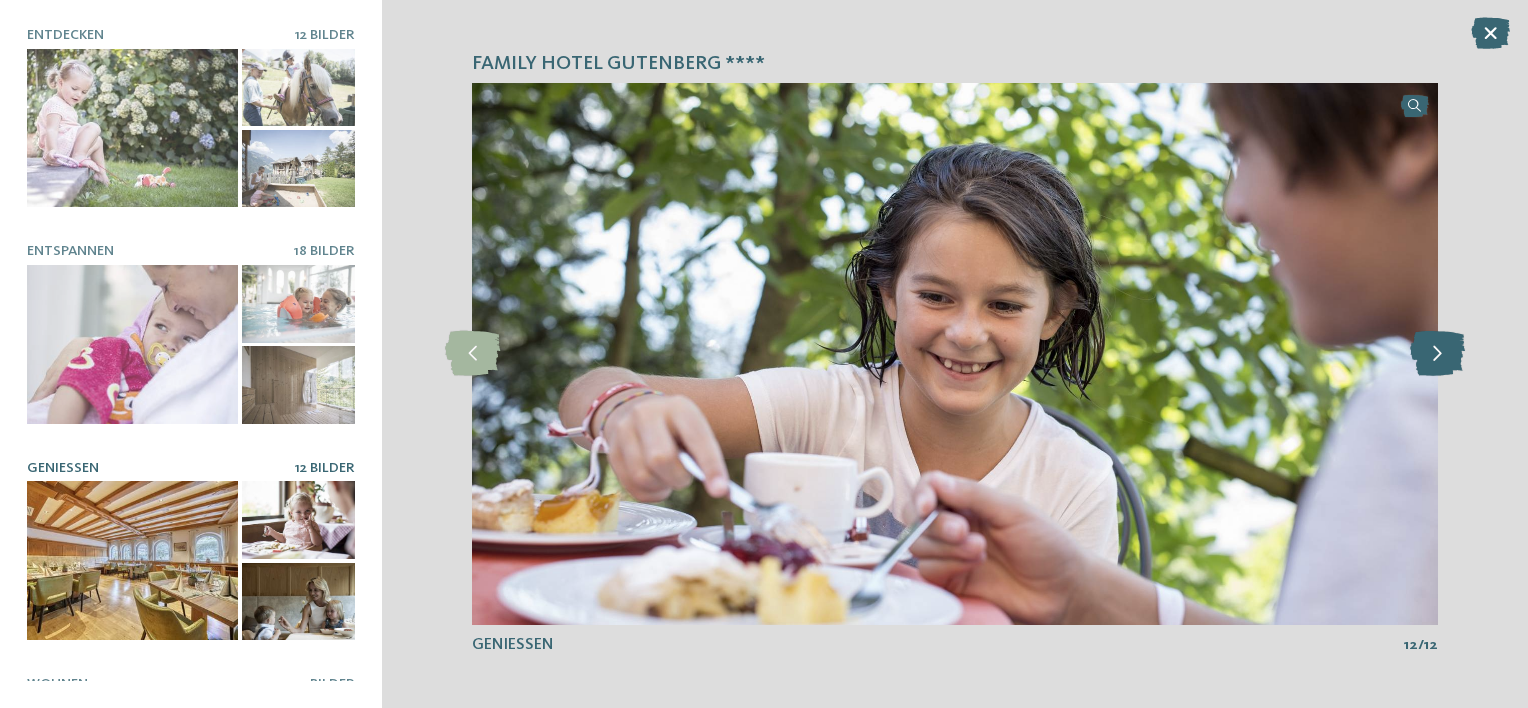 click at bounding box center [1437, 353] 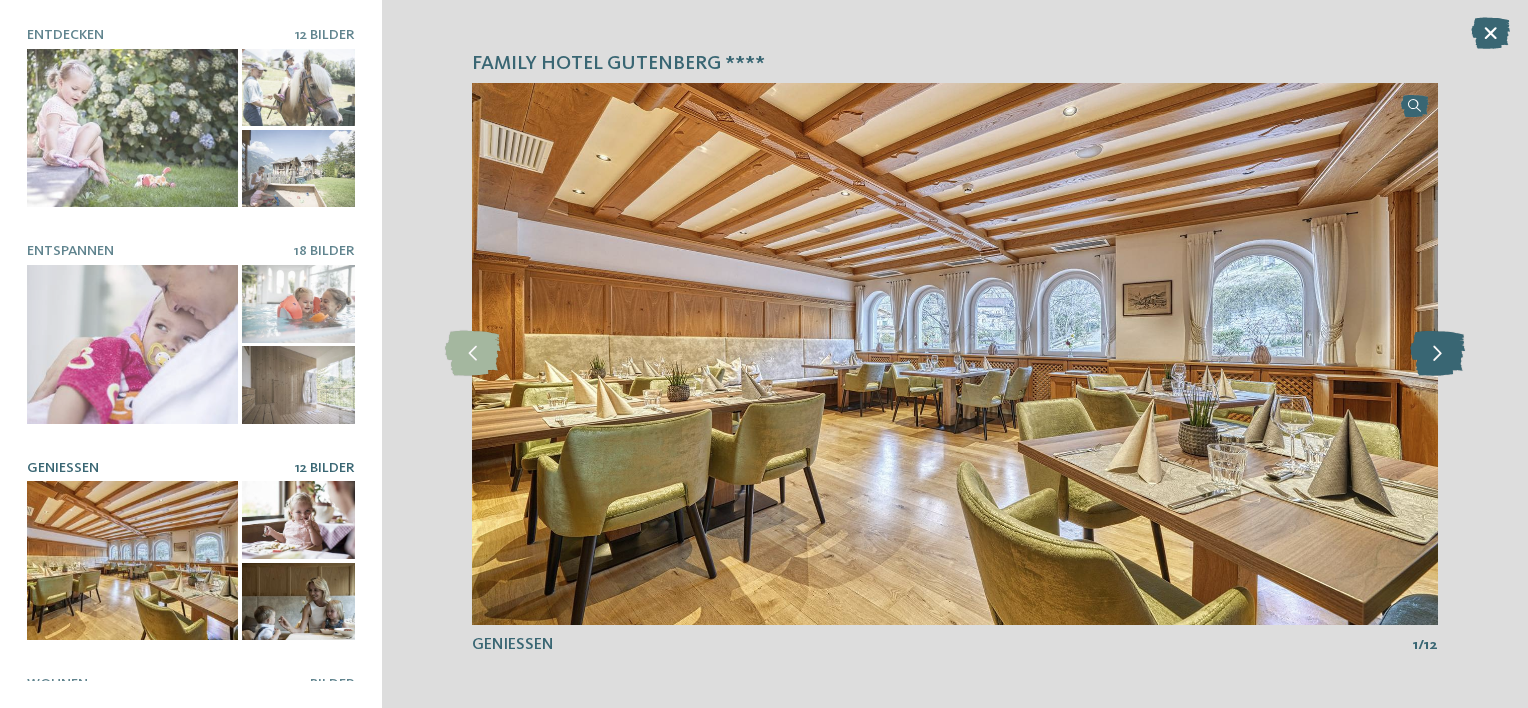 click at bounding box center [1437, 353] 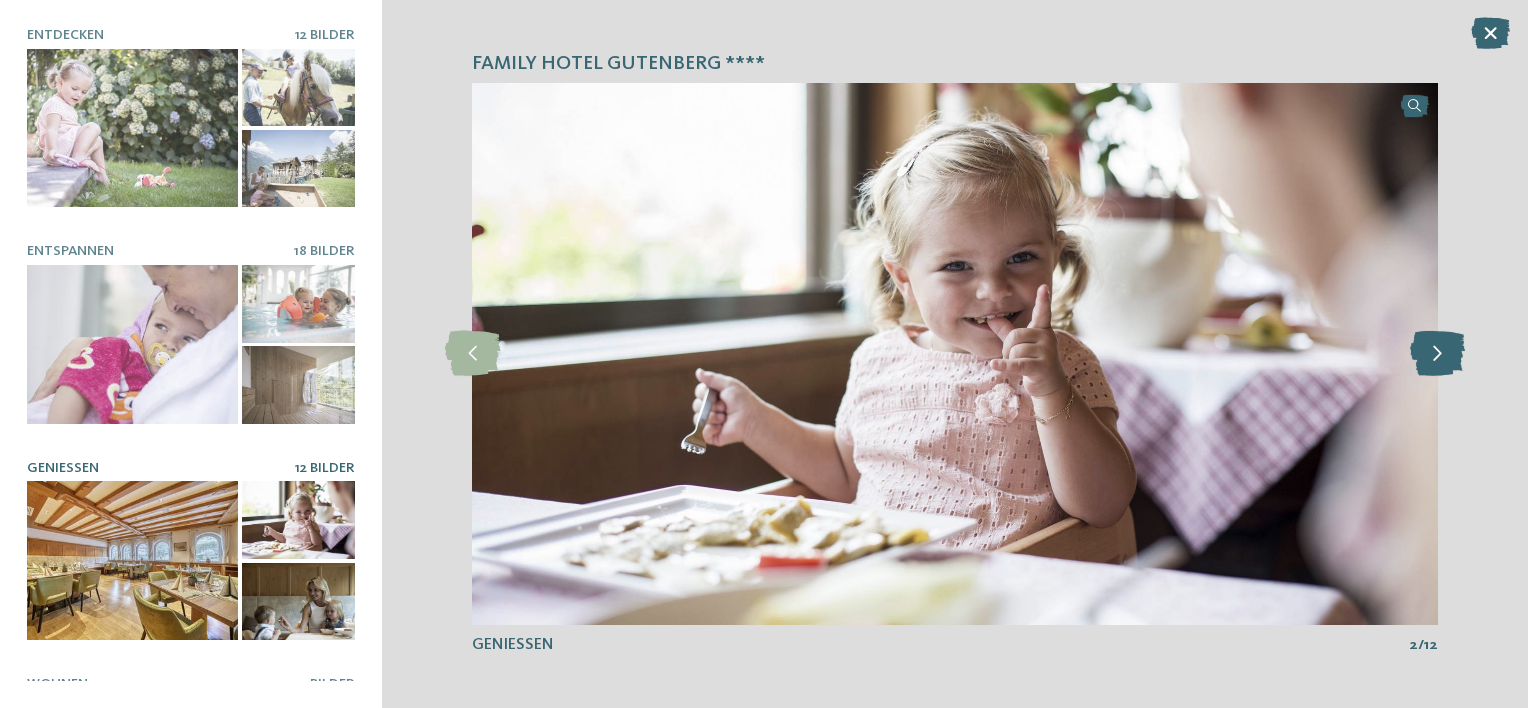 click at bounding box center [1437, 353] 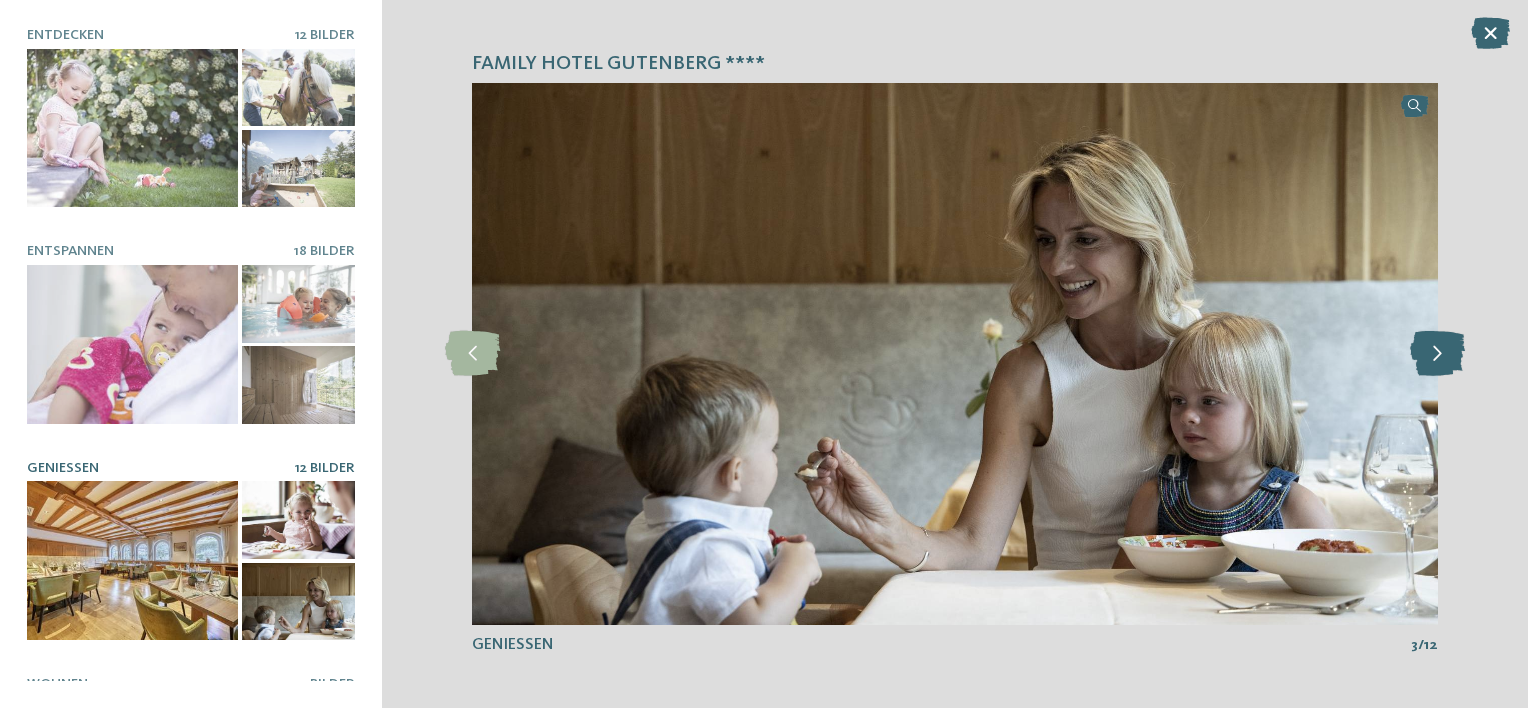 click at bounding box center [1437, 353] 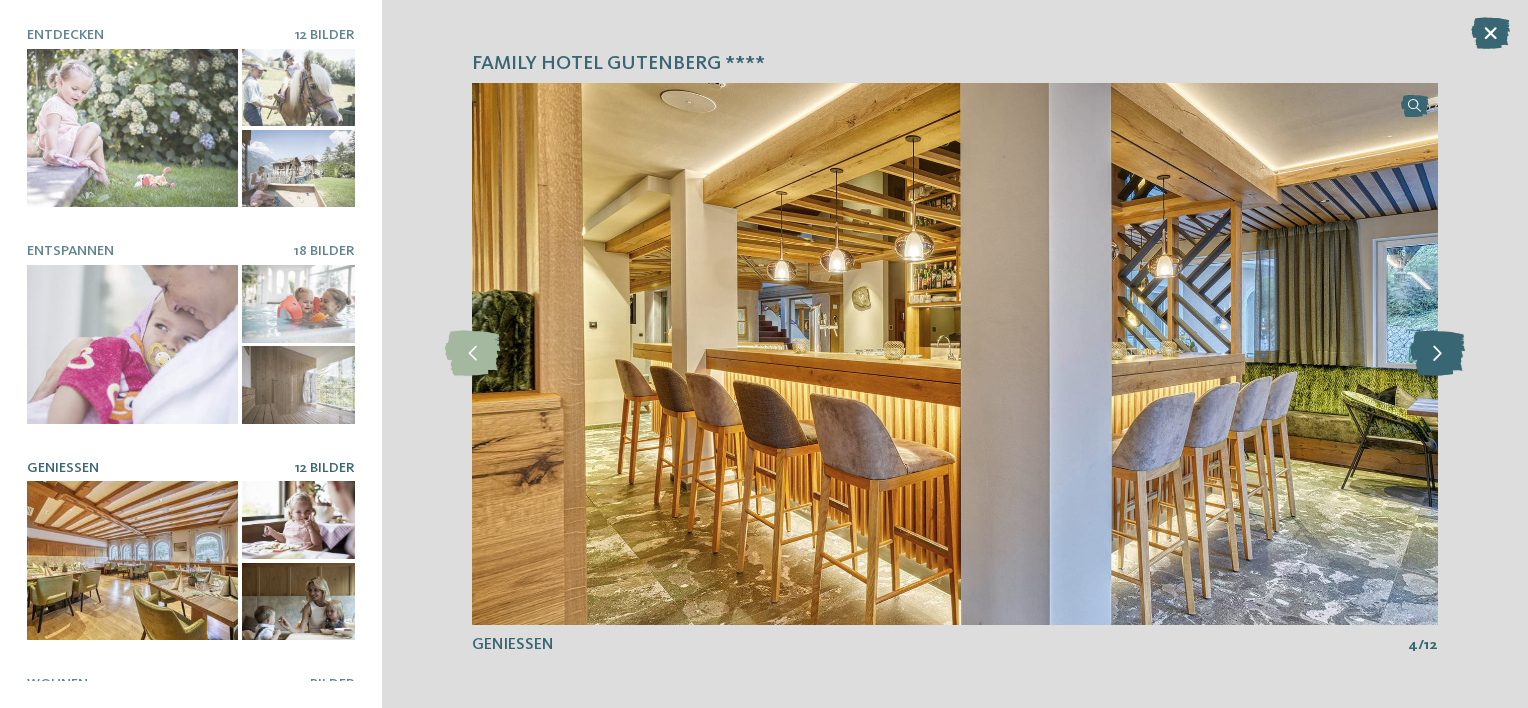click at bounding box center [1437, 353] 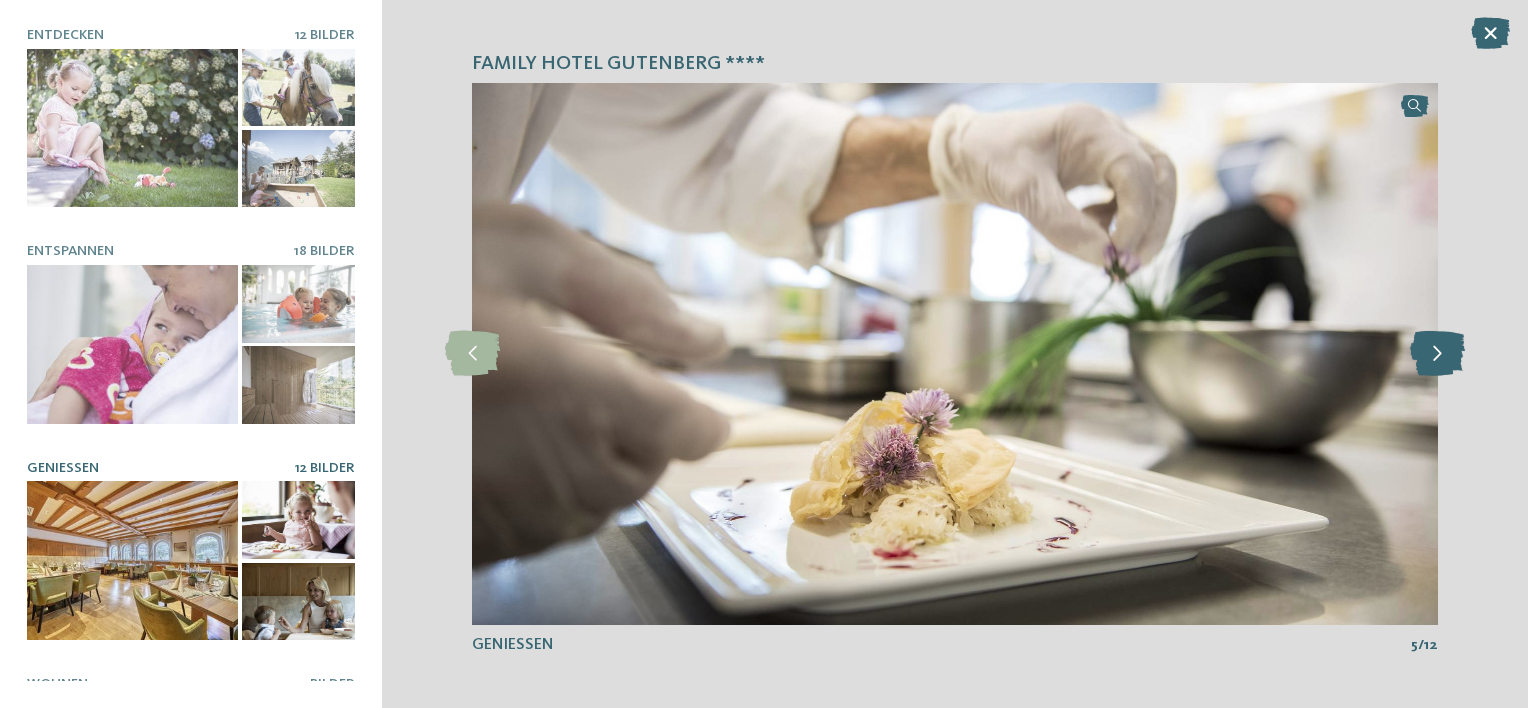 click at bounding box center (1437, 353) 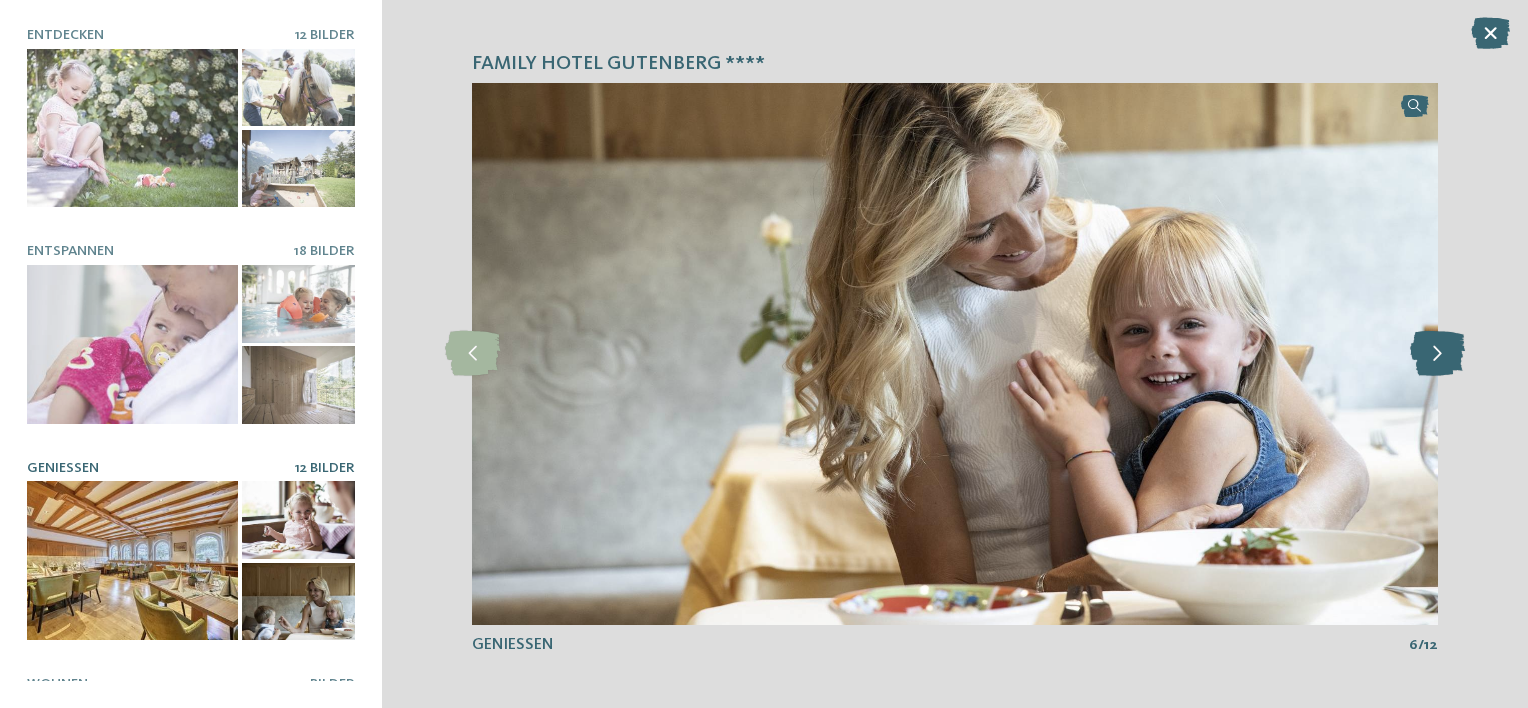 click at bounding box center (1437, 353) 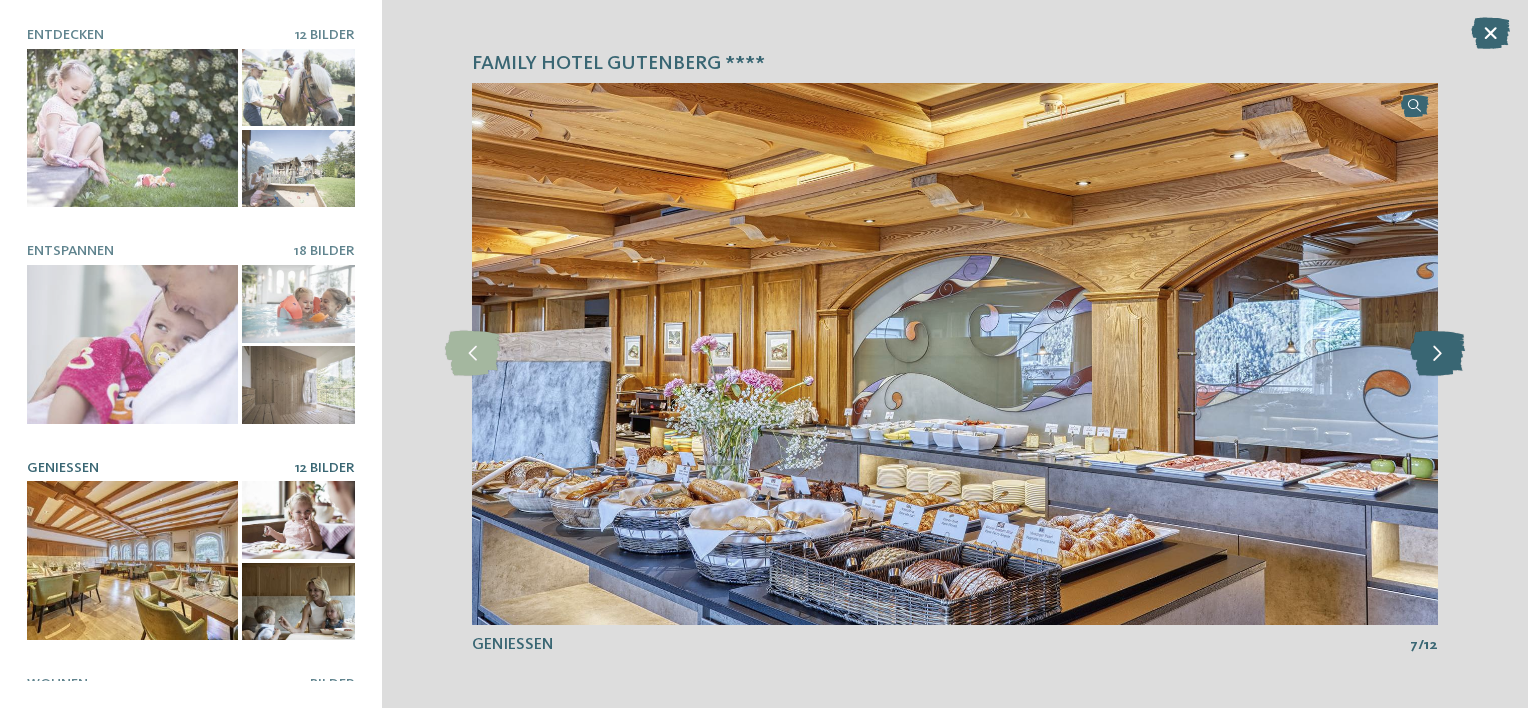 click at bounding box center (1437, 353) 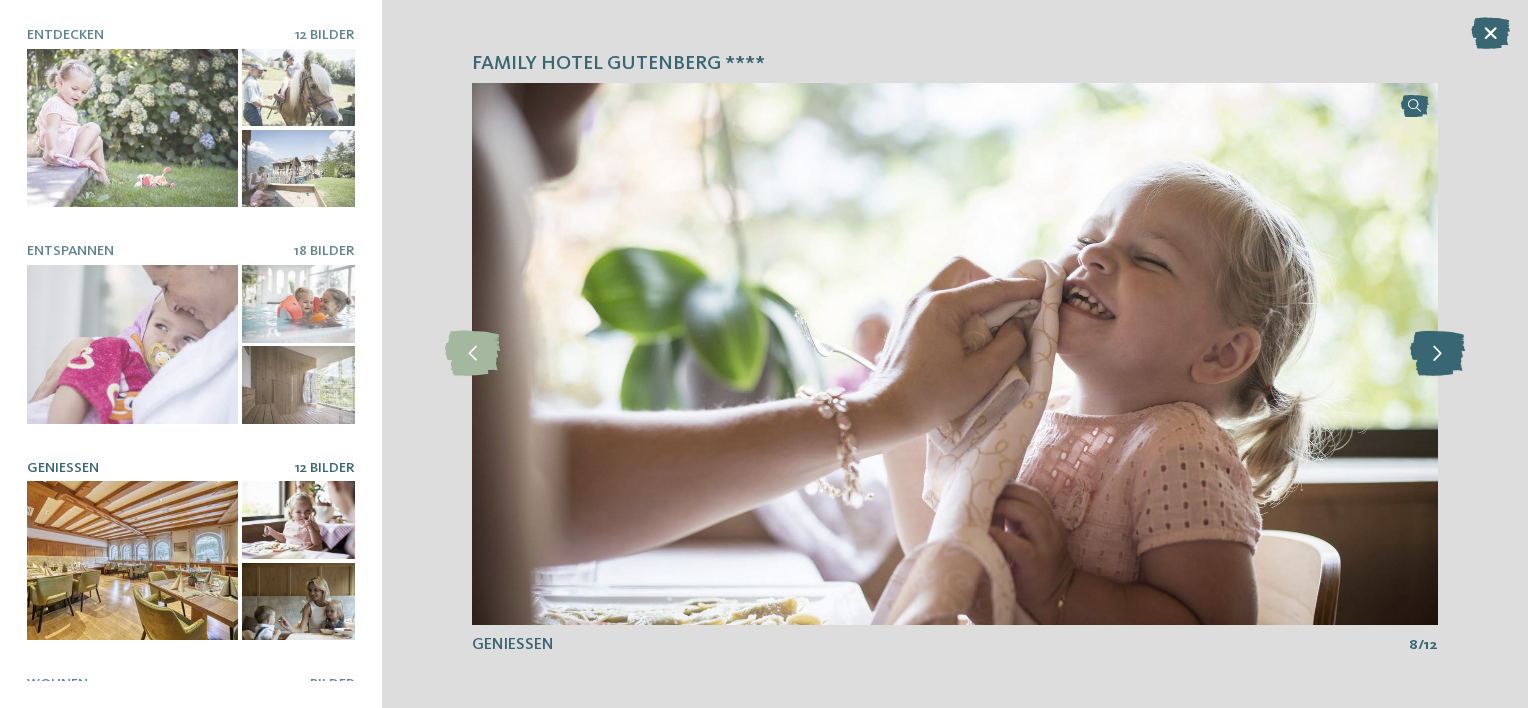 click at bounding box center [1437, 353] 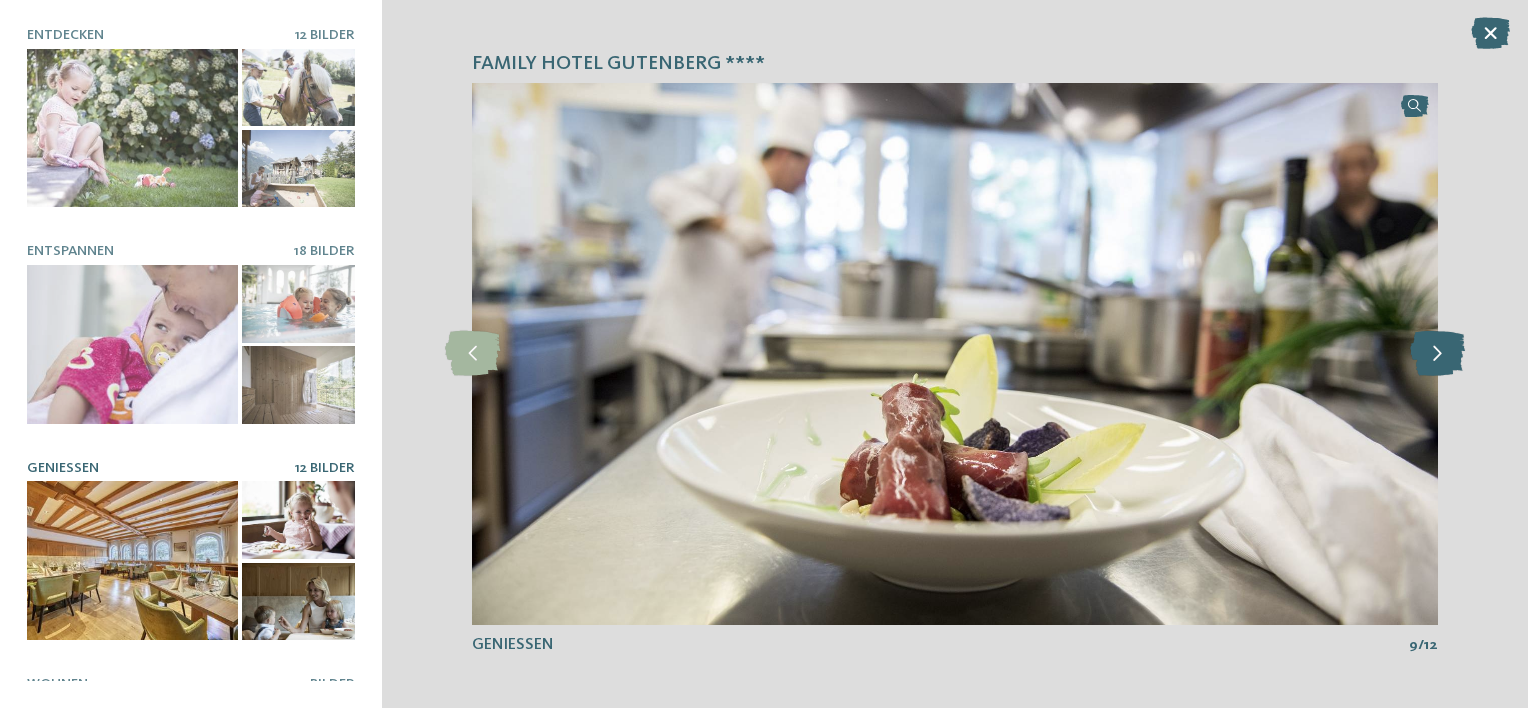 click at bounding box center (1437, 353) 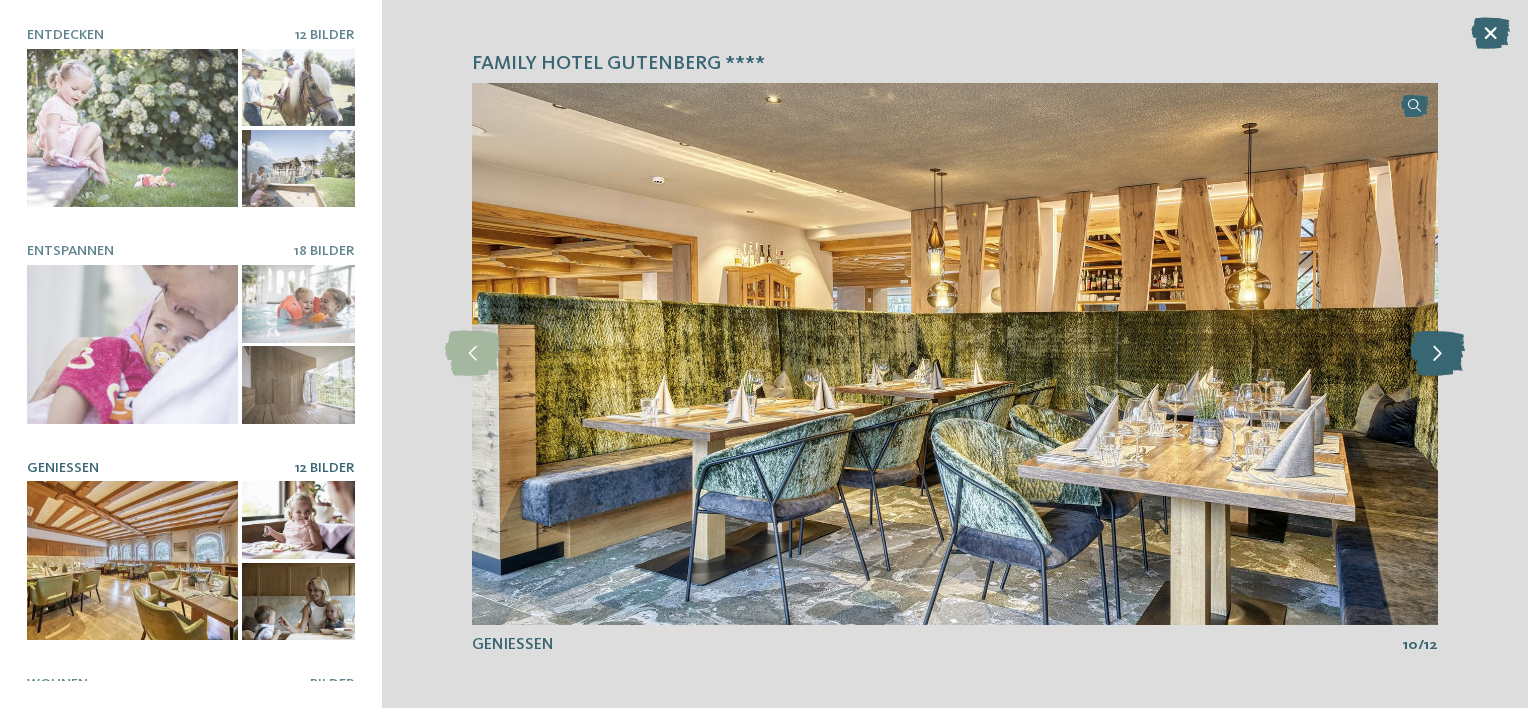 click at bounding box center (1437, 353) 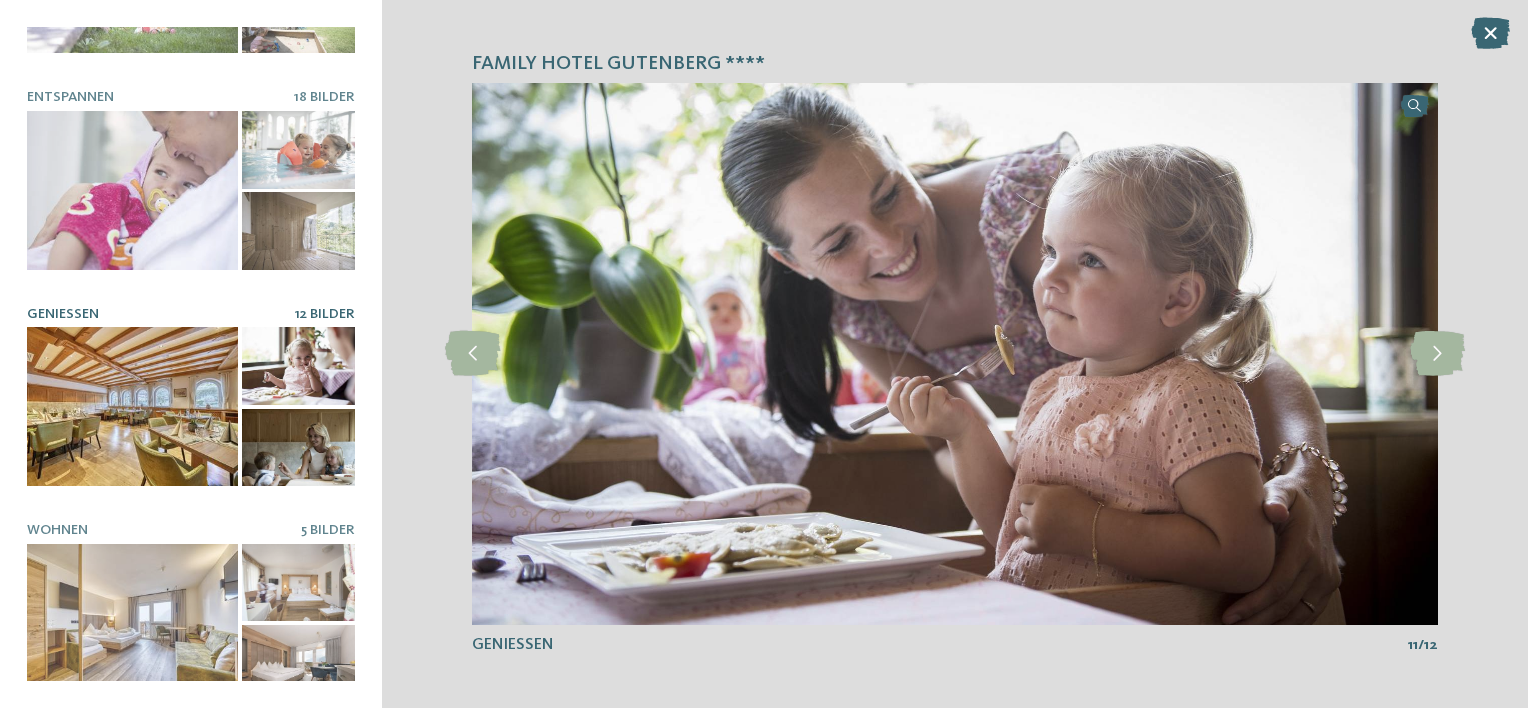 scroll, scrollTop: 155, scrollLeft: 0, axis: vertical 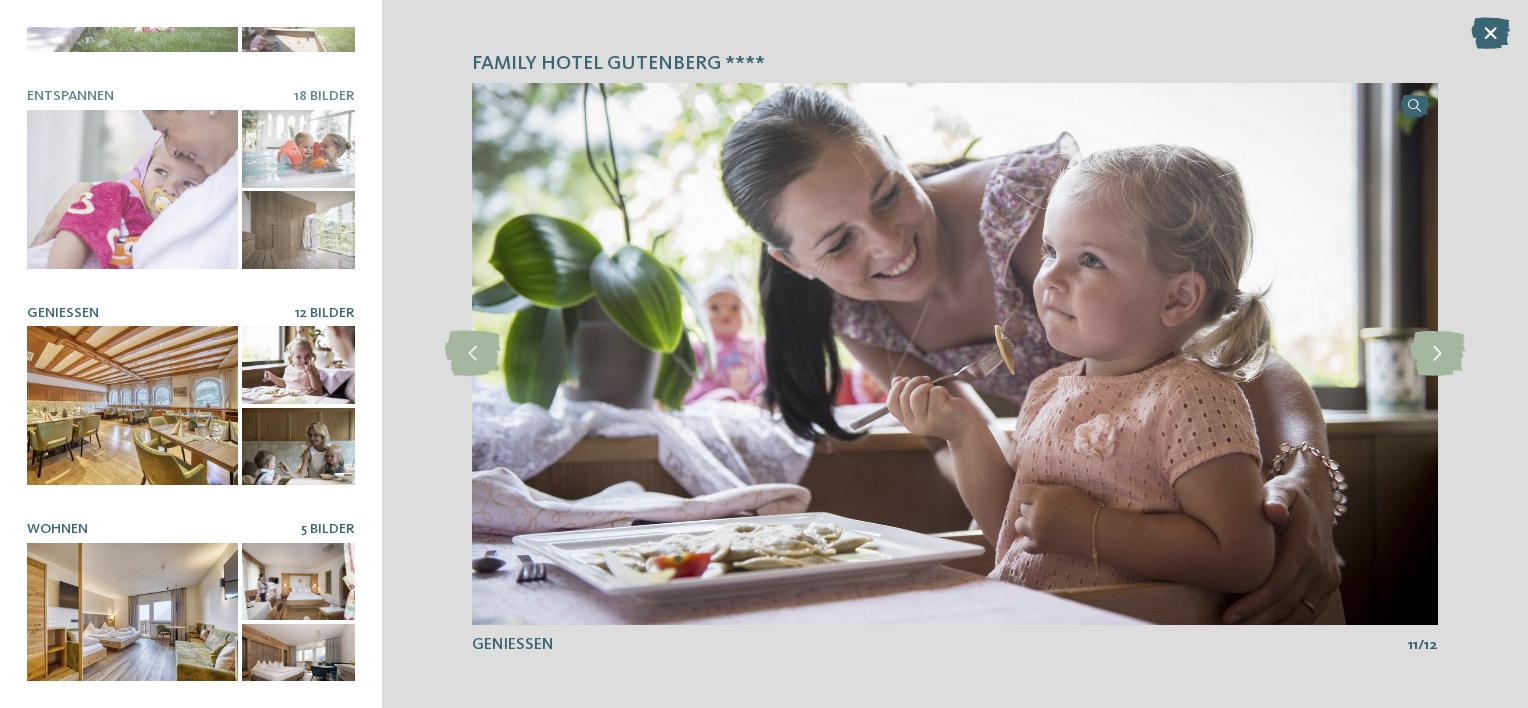 click at bounding box center (132, 622) 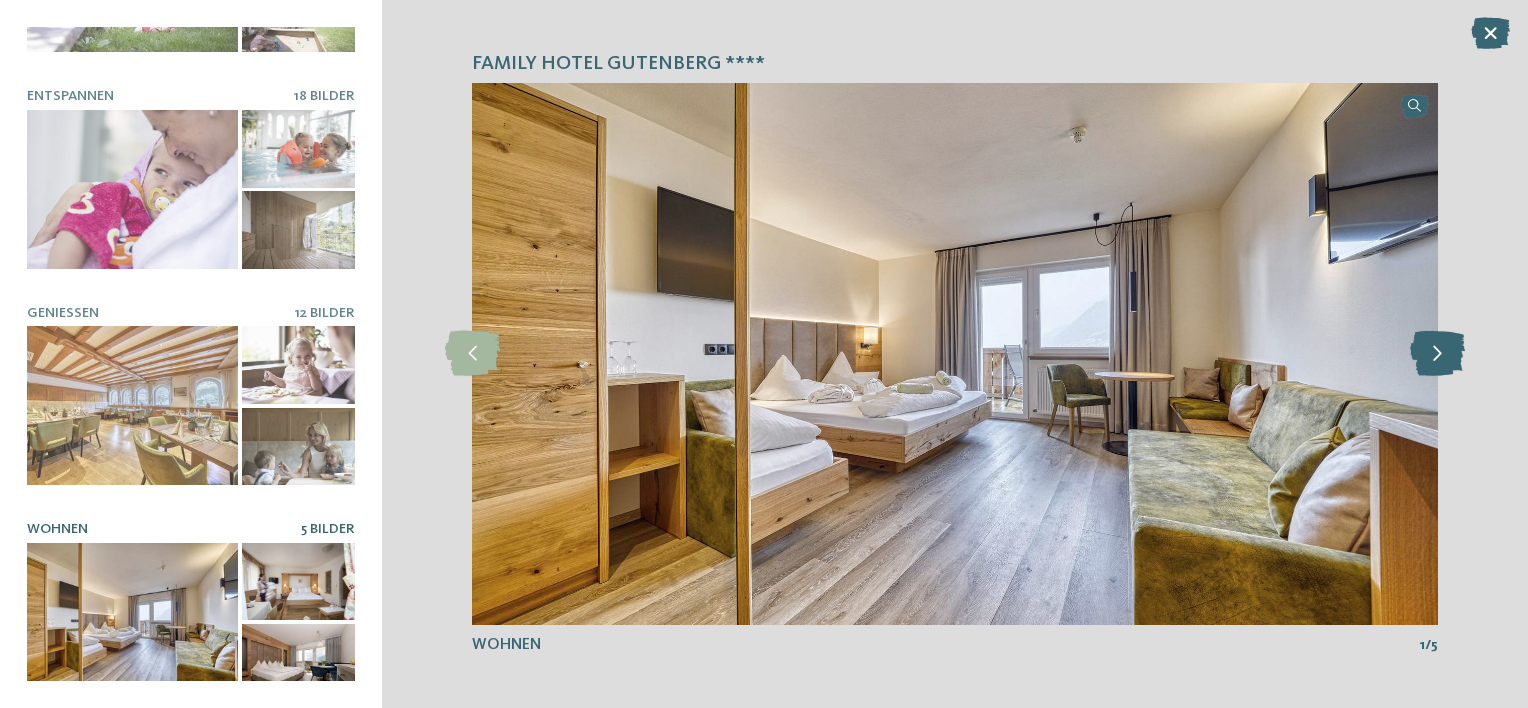 click at bounding box center [1437, 353] 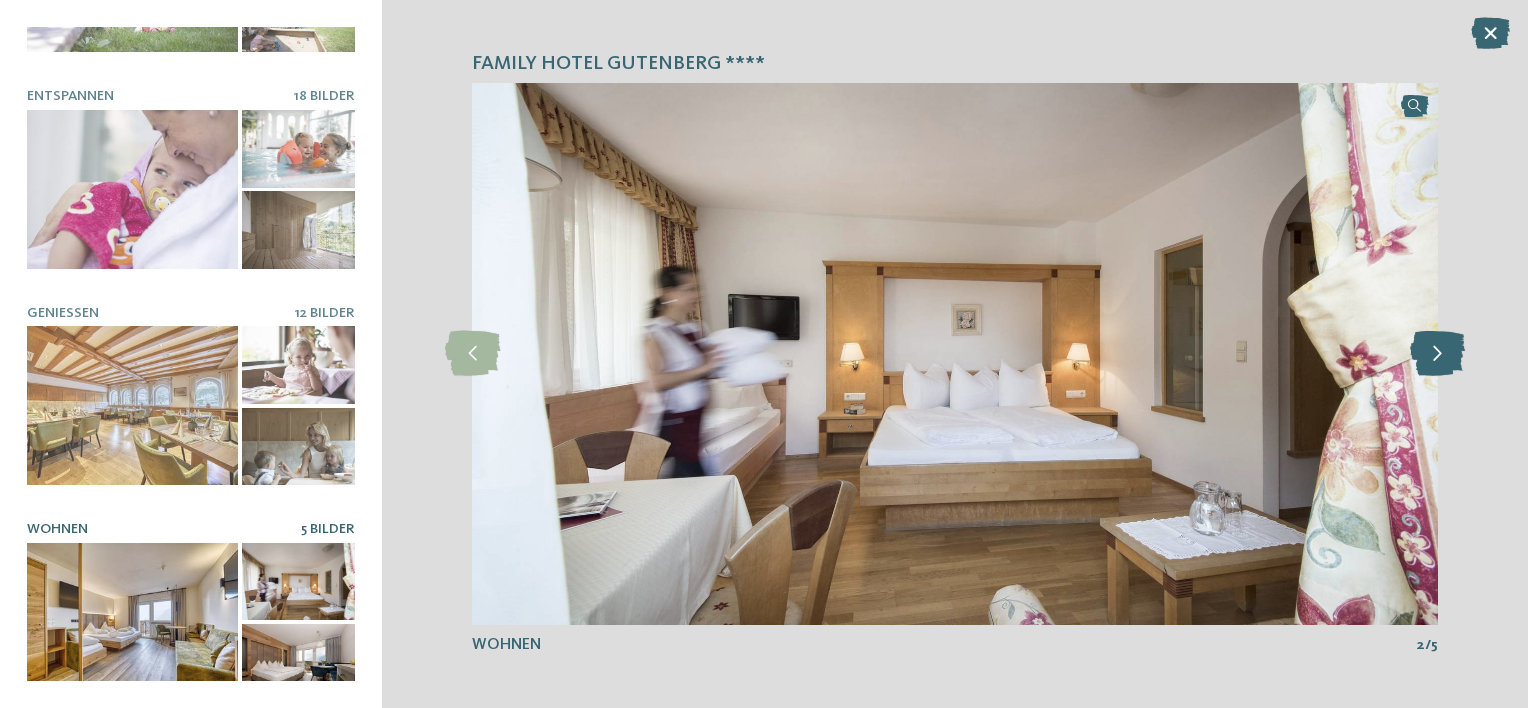 click at bounding box center [1437, 353] 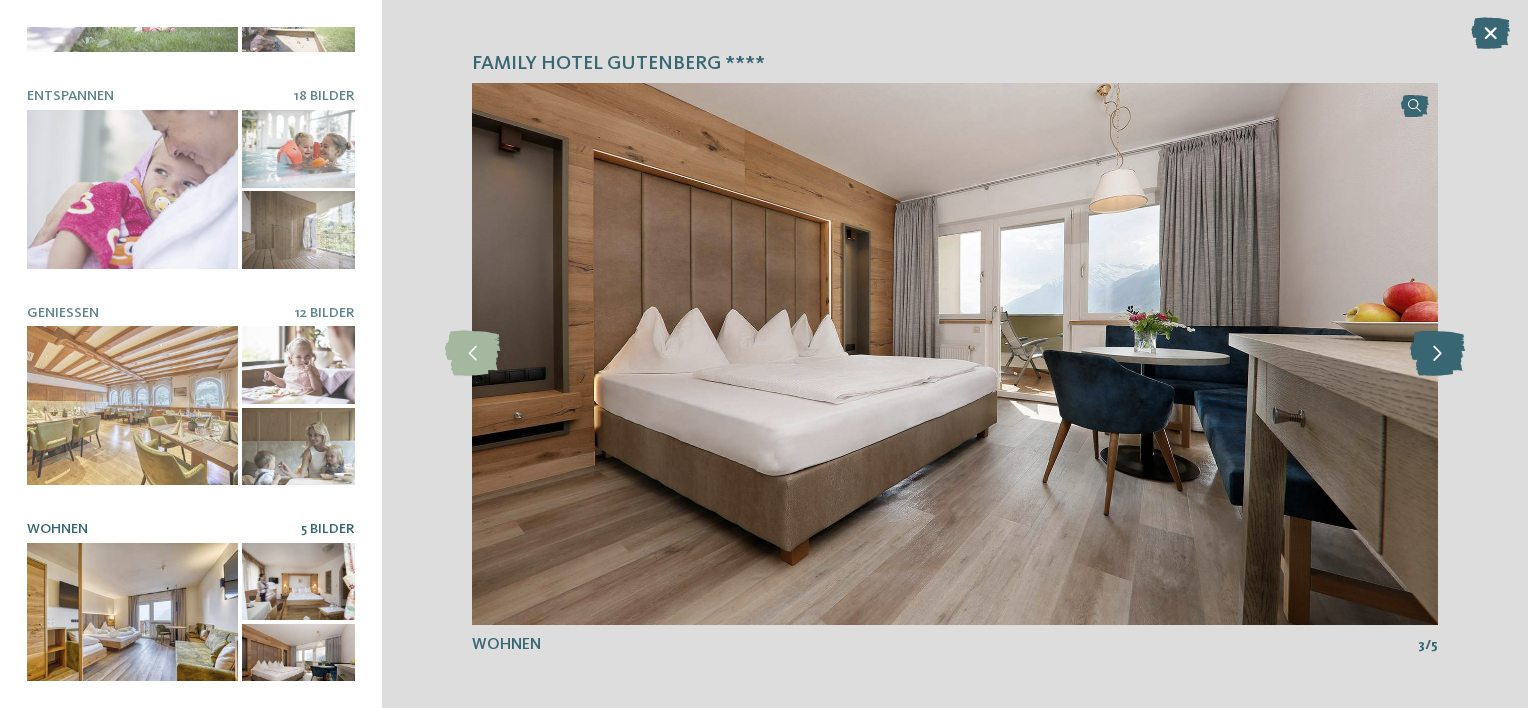 click at bounding box center (1437, 353) 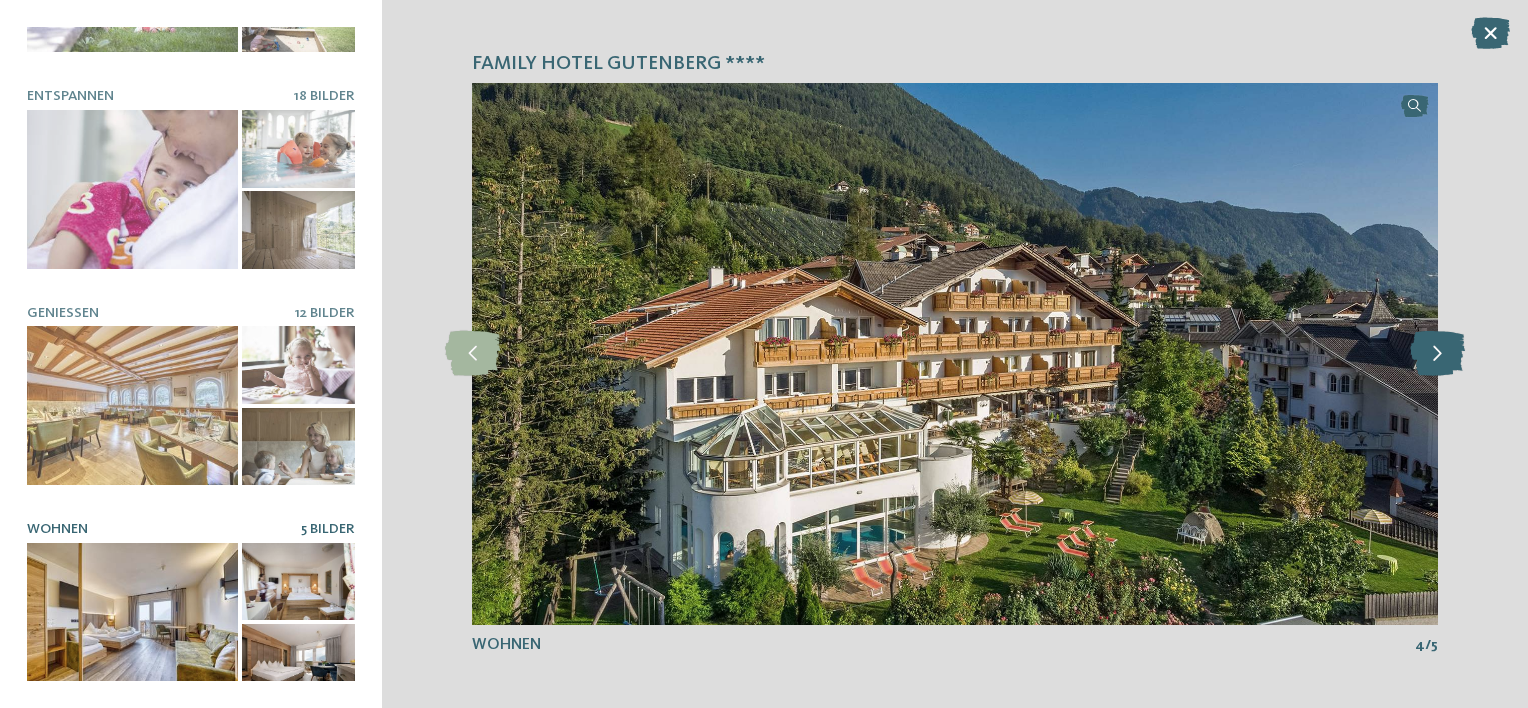 click at bounding box center [1437, 353] 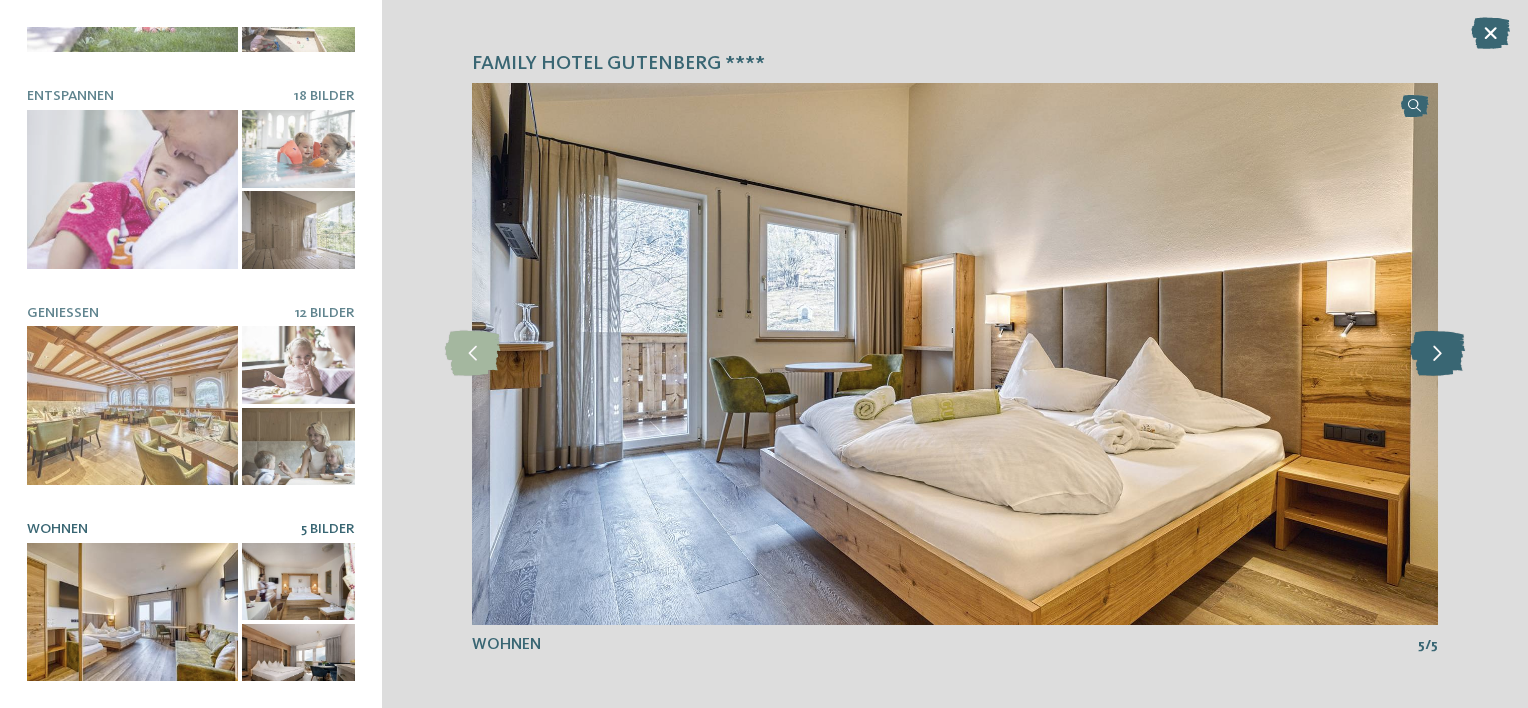 click at bounding box center [1437, 353] 